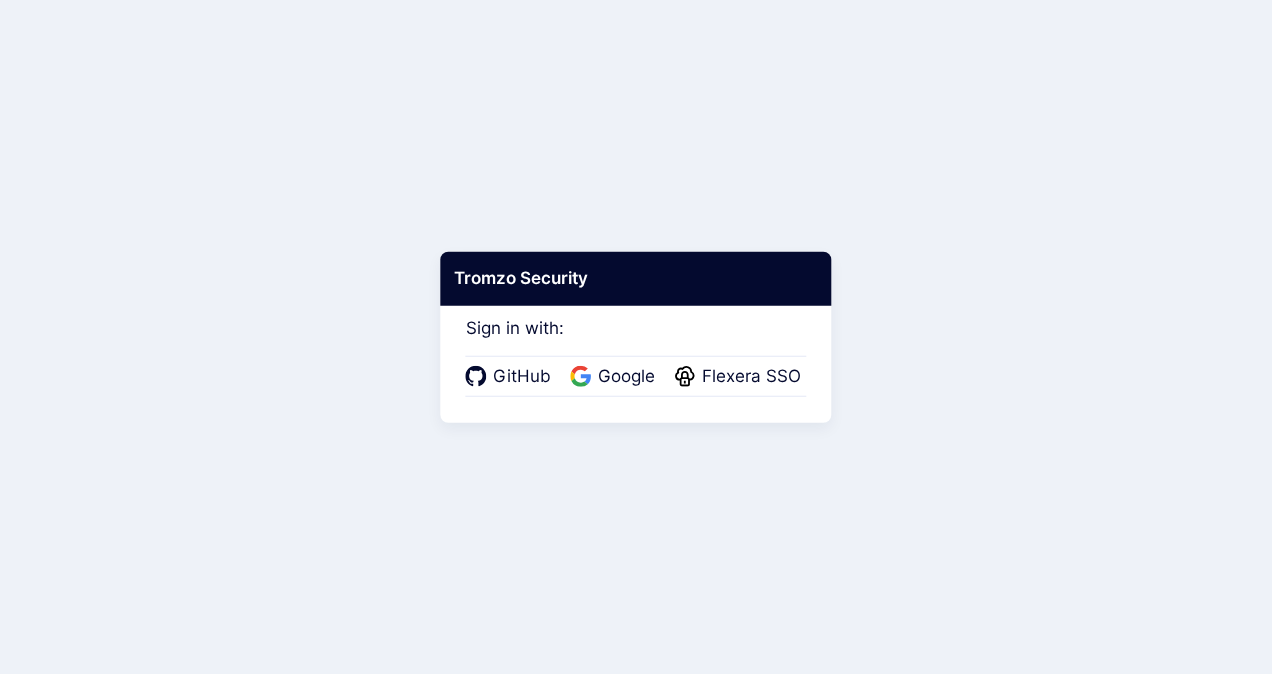 scroll, scrollTop: 0, scrollLeft: 0, axis: both 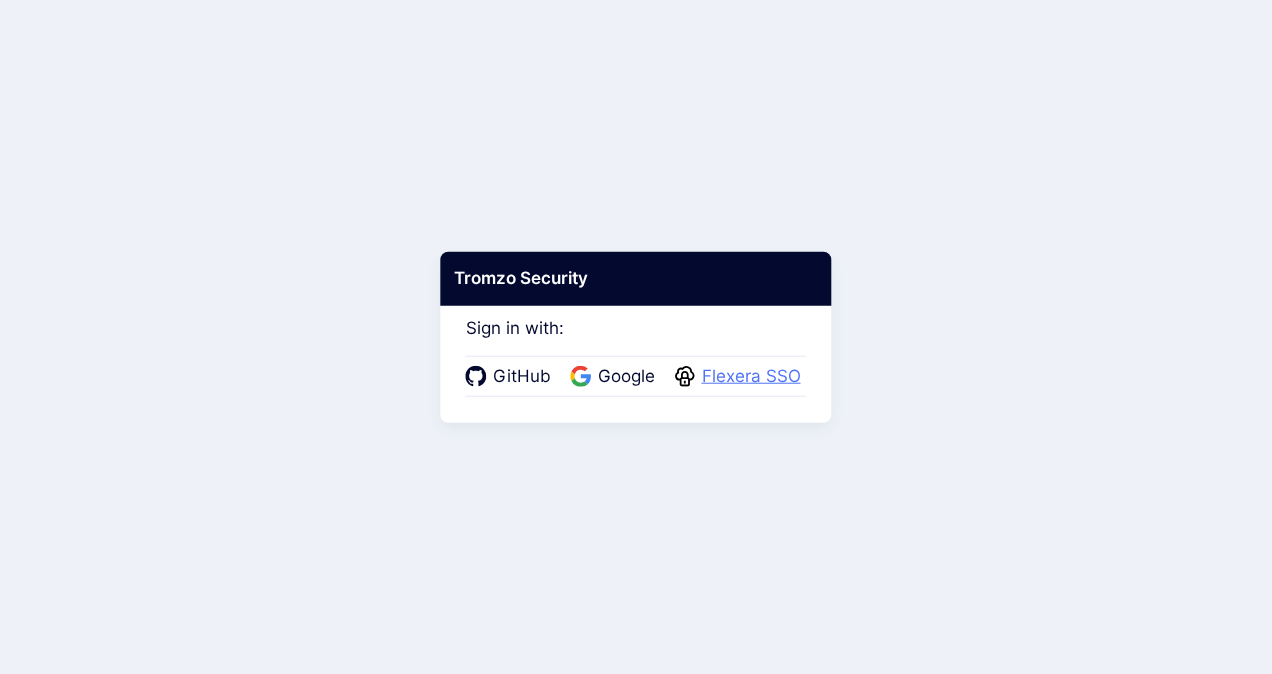 click on "Flexera SSO" at bounding box center [751, 377] 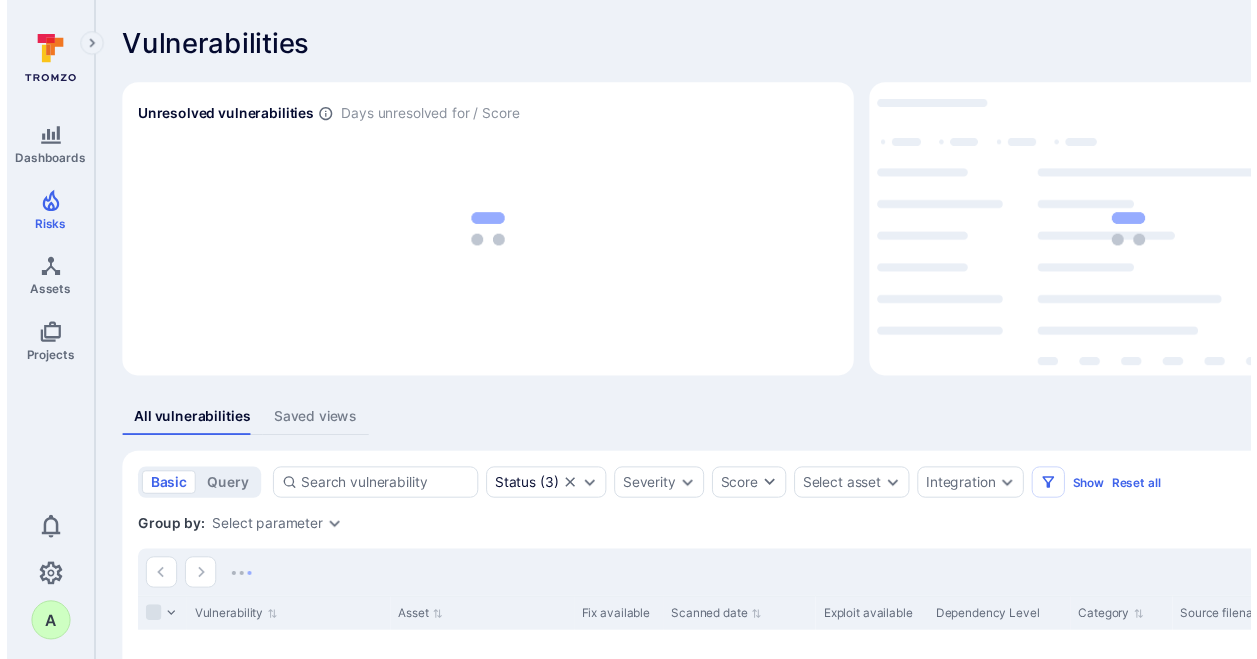 scroll, scrollTop: 0, scrollLeft: 0, axis: both 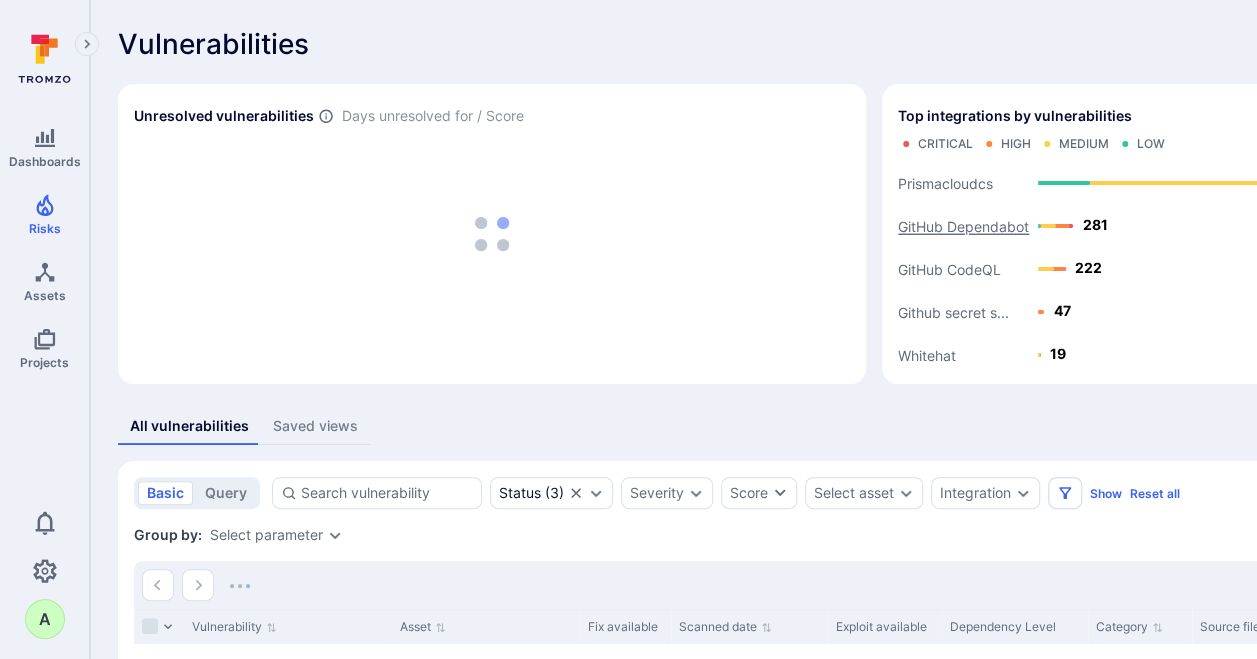 click on "GitHub Dependabot" 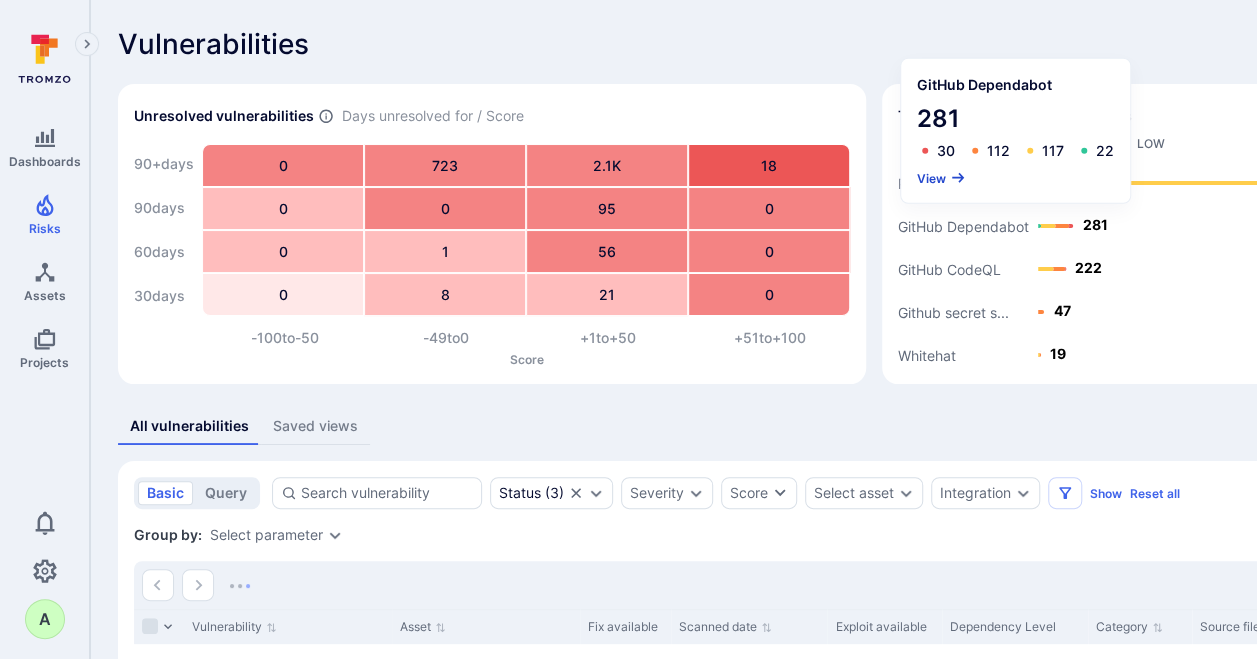 click on "View" at bounding box center [941, 177] 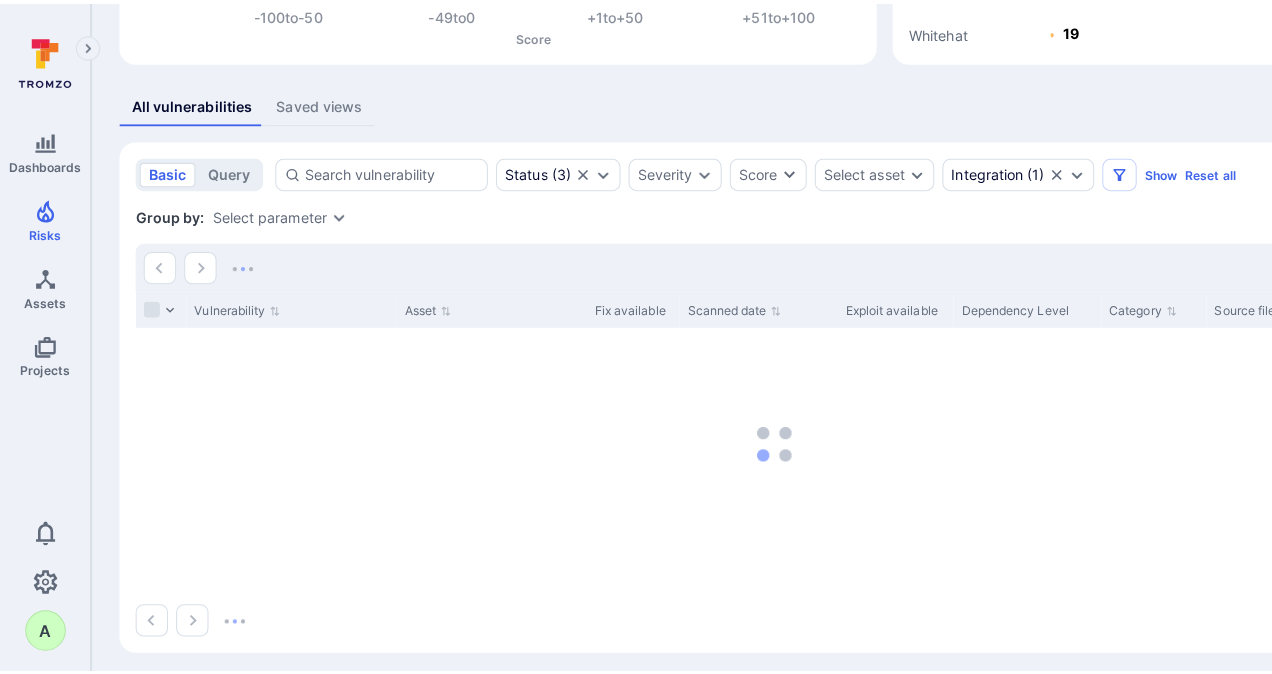 scroll, scrollTop: 334, scrollLeft: 0, axis: vertical 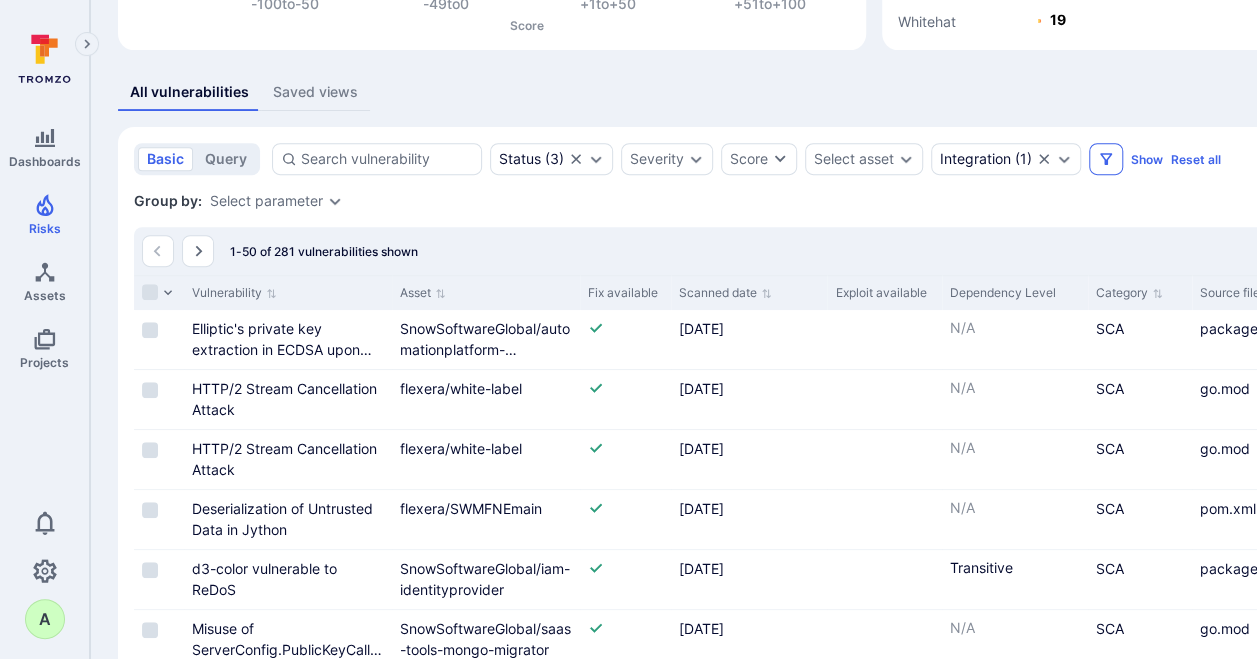 click 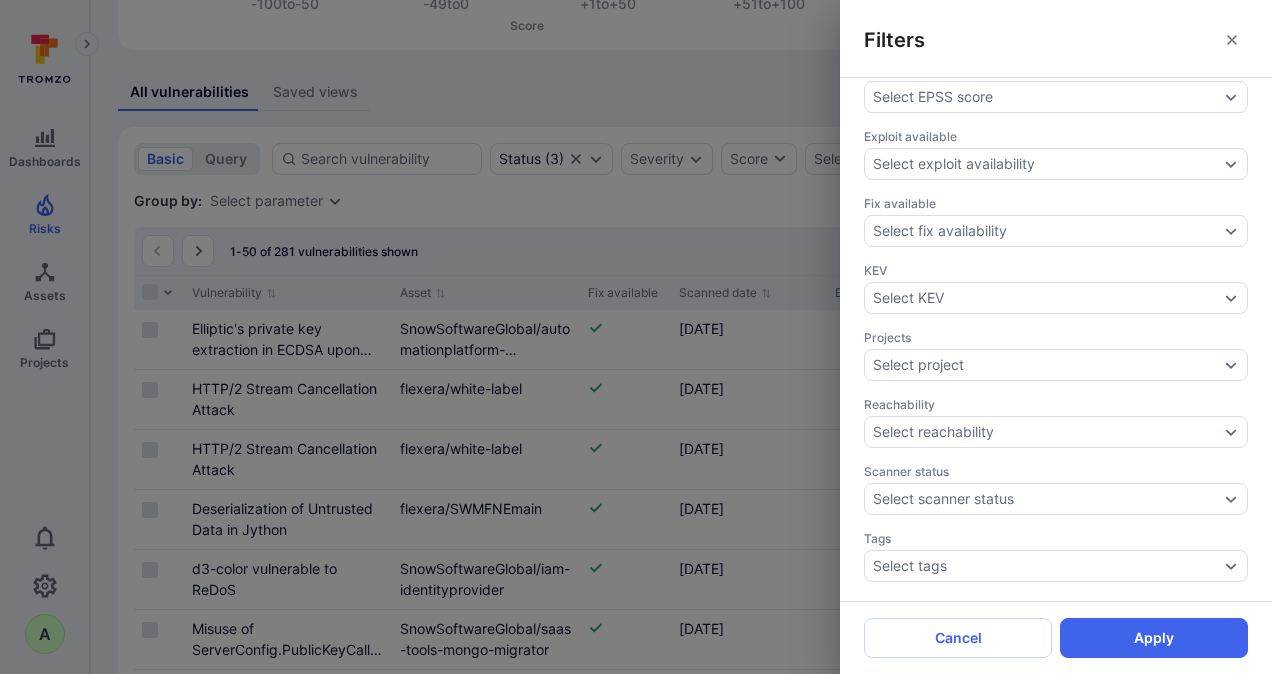 scroll, scrollTop: 600, scrollLeft: 0, axis: vertical 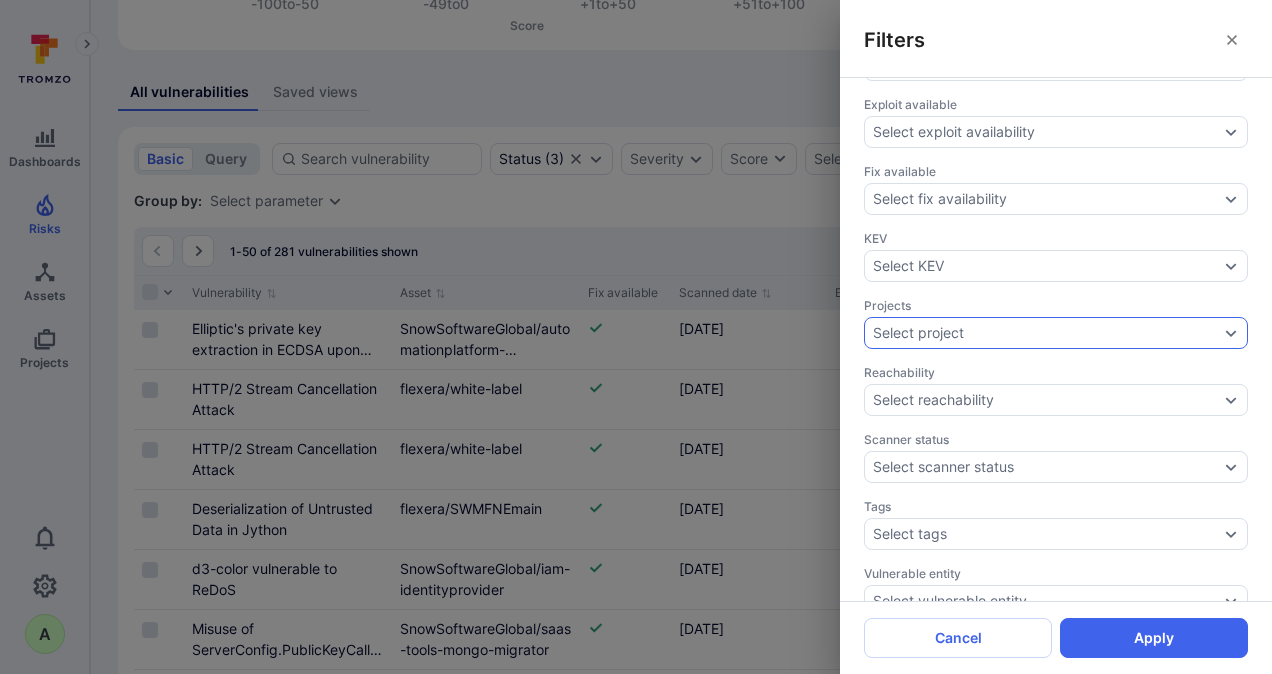 click 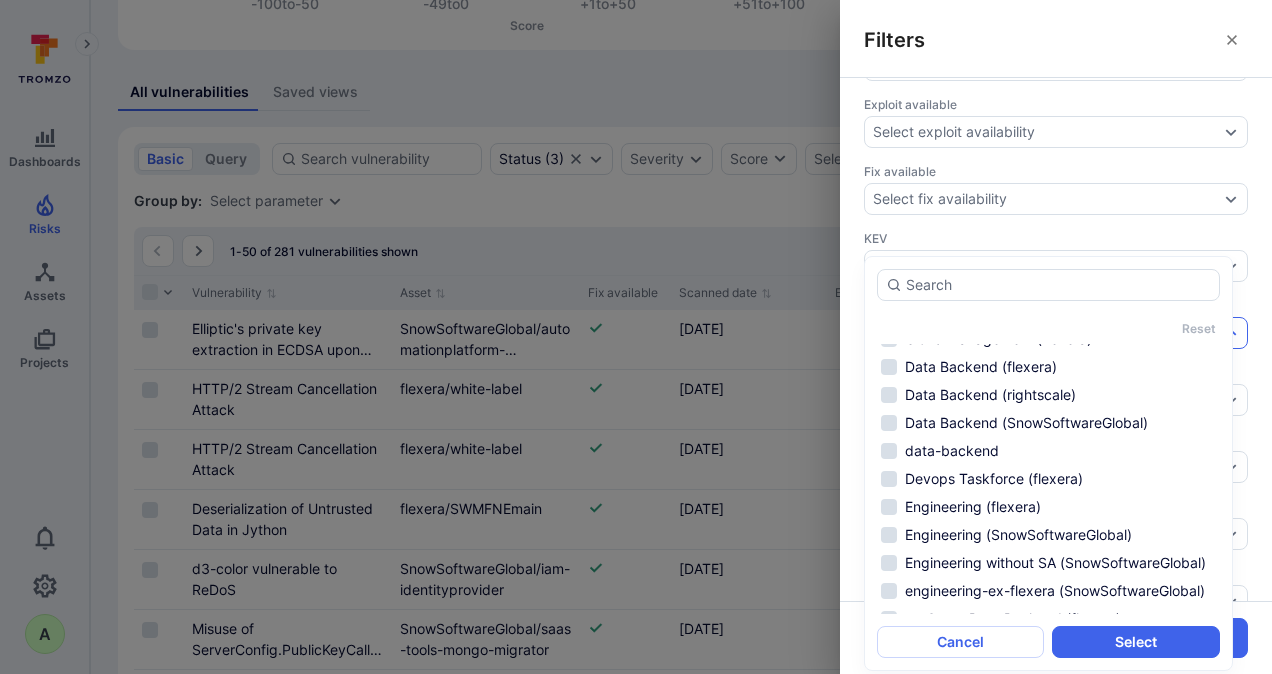 scroll, scrollTop: 200, scrollLeft: 0, axis: vertical 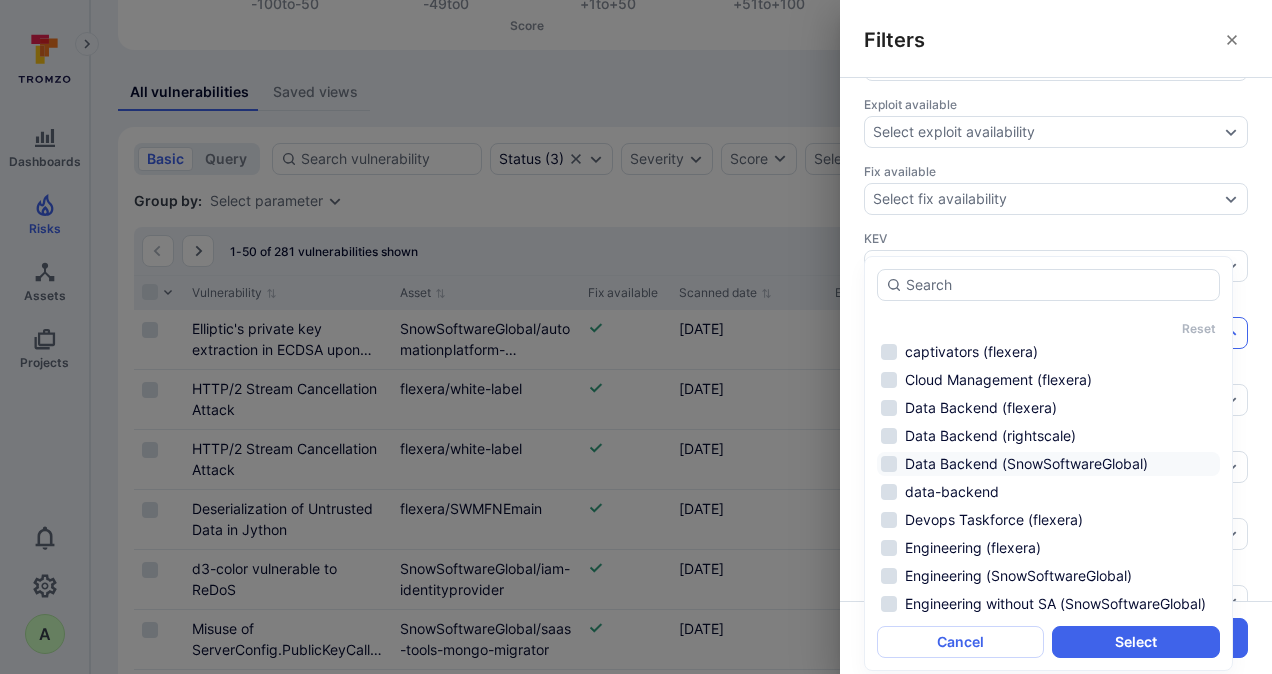 click on "Data Backend (SnowSoftwareGlobal)" at bounding box center (1048, 464) 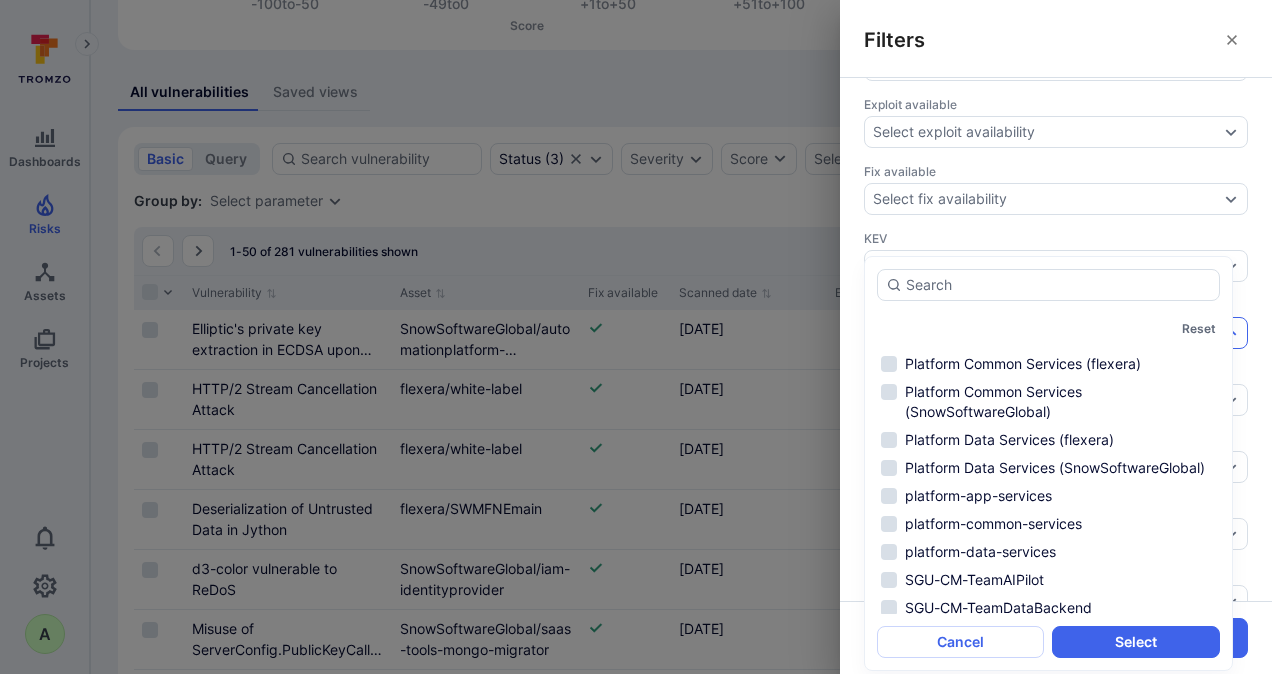 scroll, scrollTop: 1200, scrollLeft: 0, axis: vertical 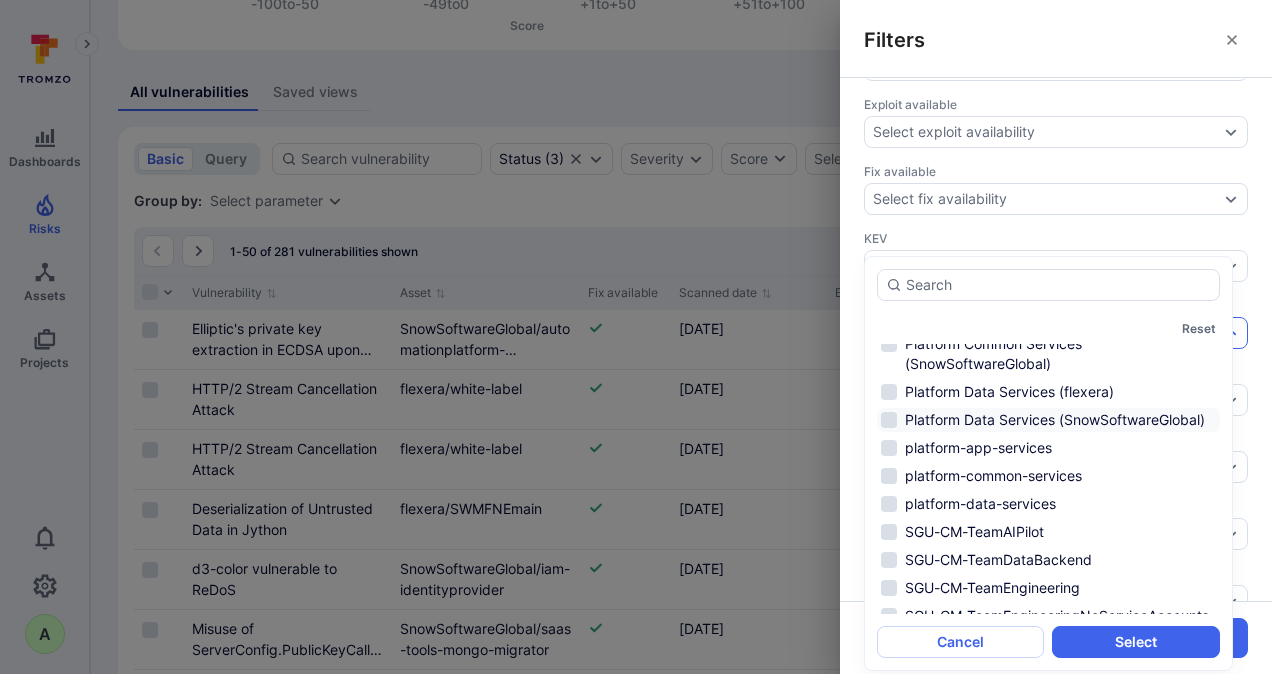 click on "Platform Data Services (SnowSoftwareGlobal)" at bounding box center (1048, 420) 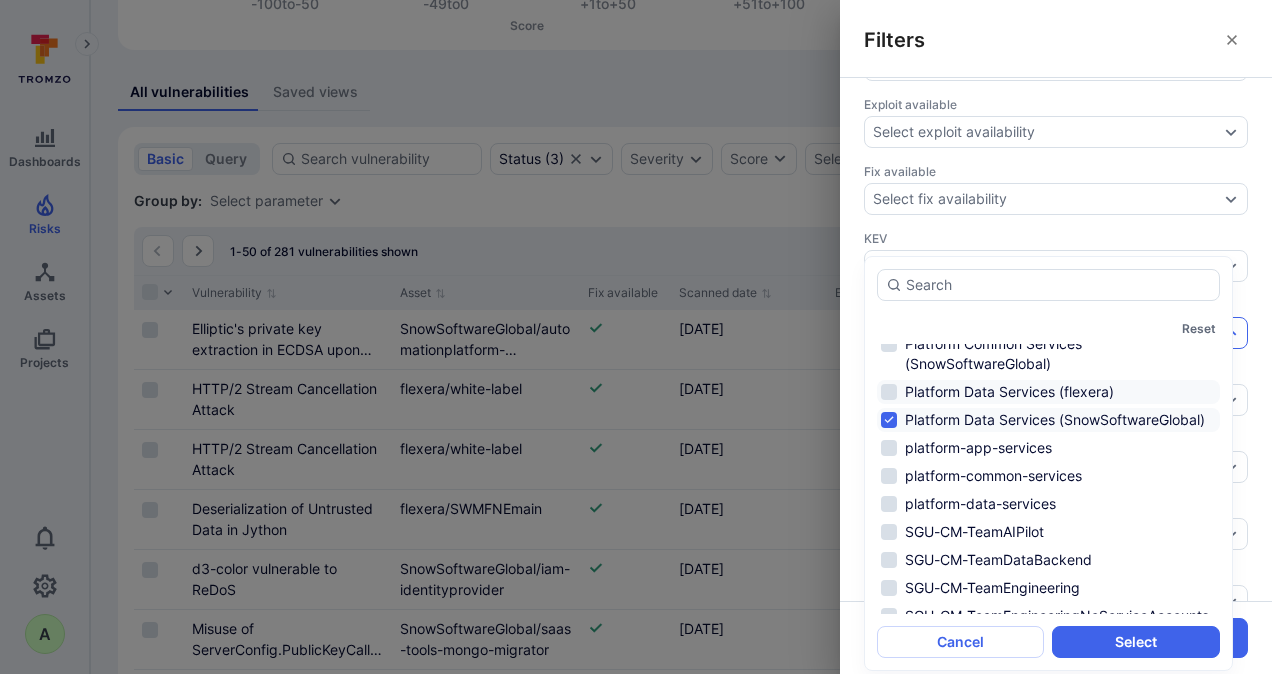 click on "Platform Data Services (flexera)" at bounding box center (1048, 392) 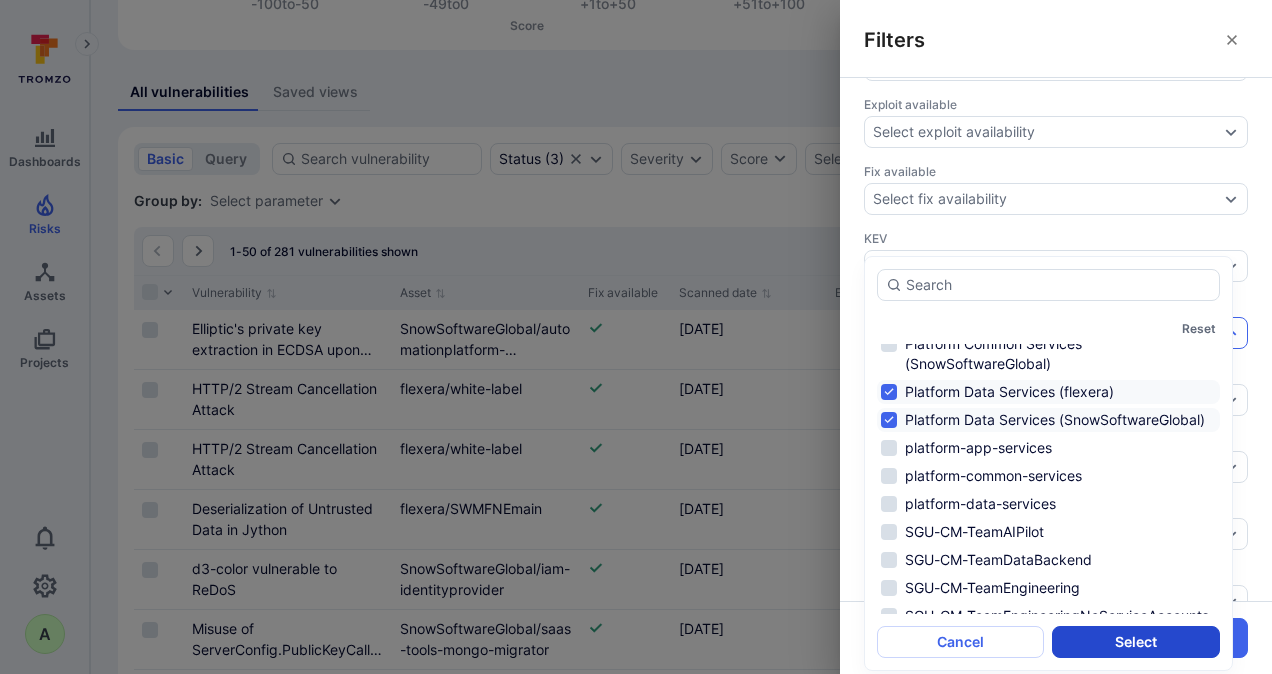 click on "Select" at bounding box center (1135, 642) 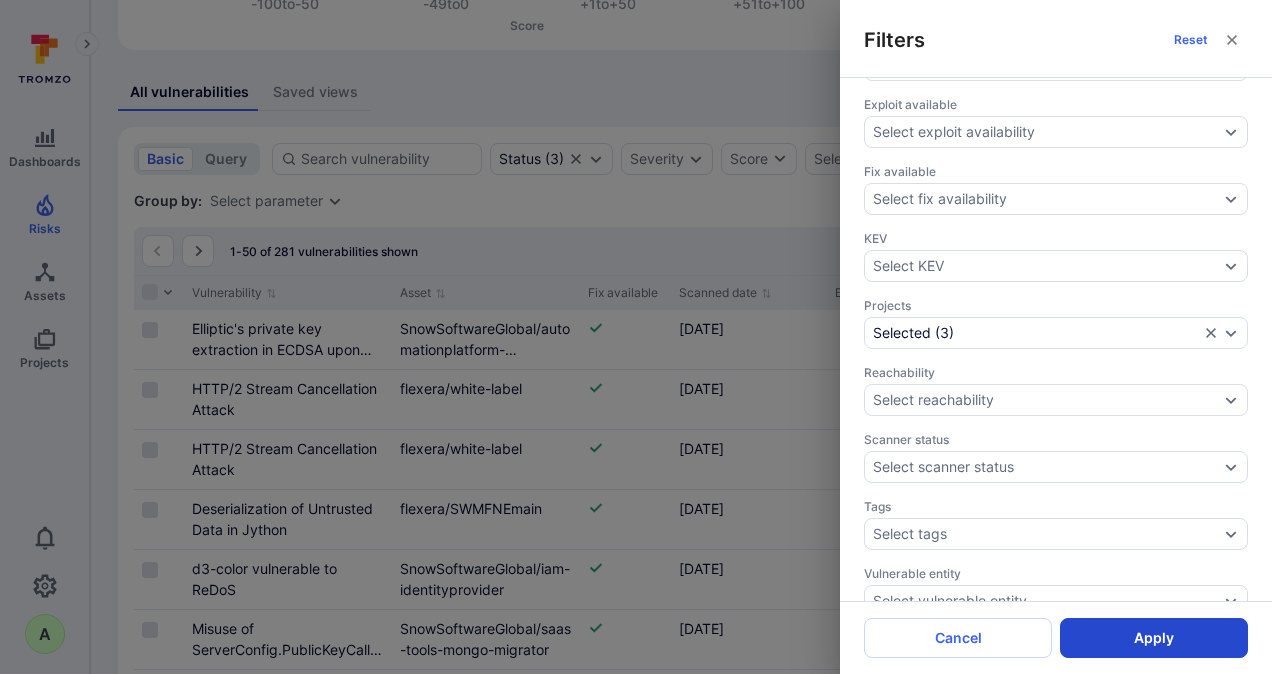 click on "Apply" at bounding box center (1154, 638) 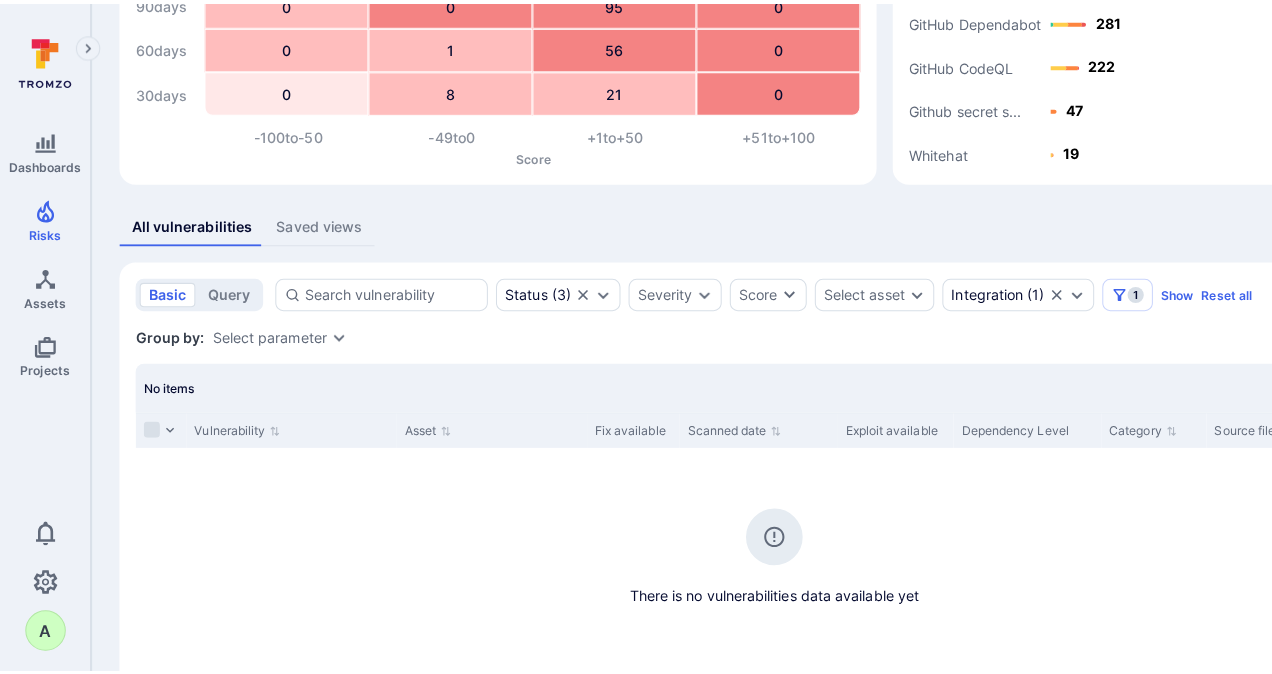 scroll, scrollTop: 0, scrollLeft: 0, axis: both 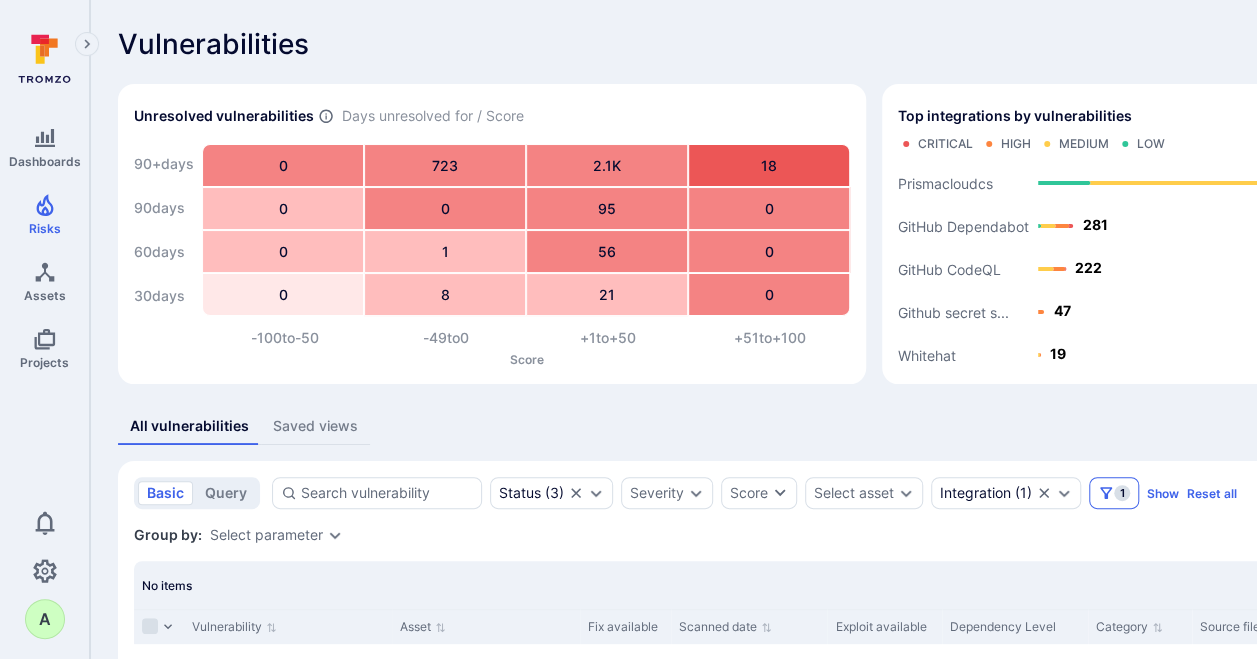 click 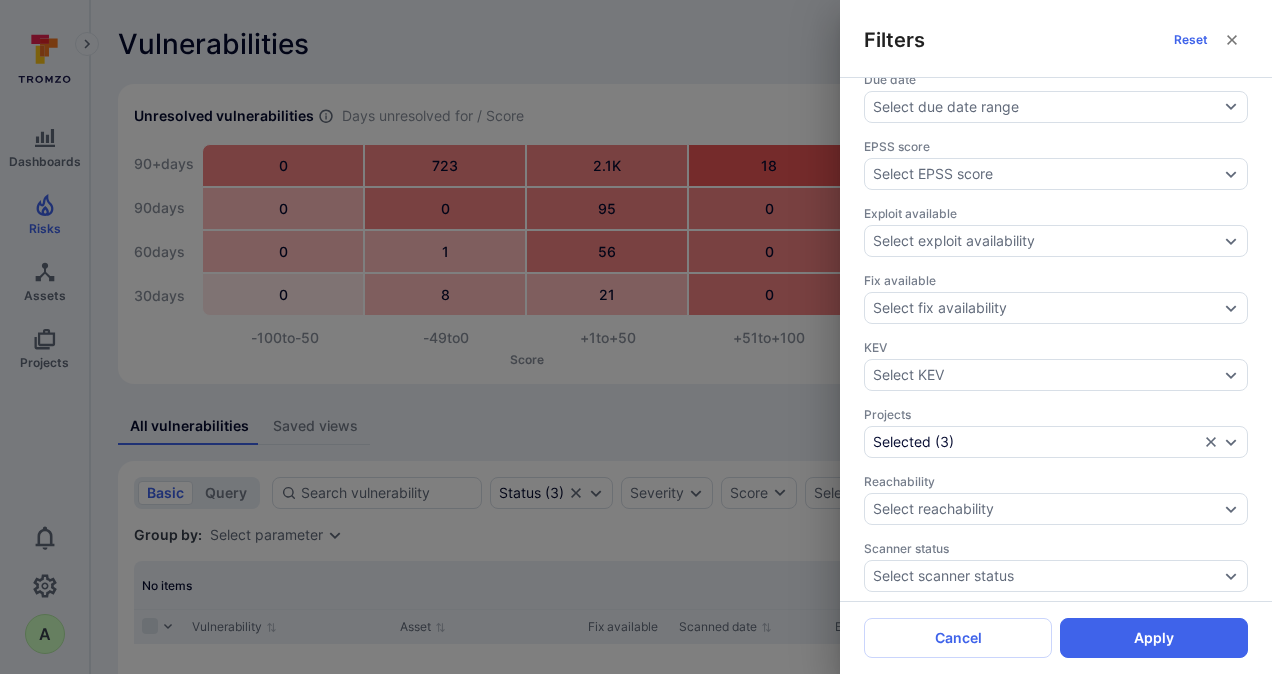 scroll, scrollTop: 500, scrollLeft: 0, axis: vertical 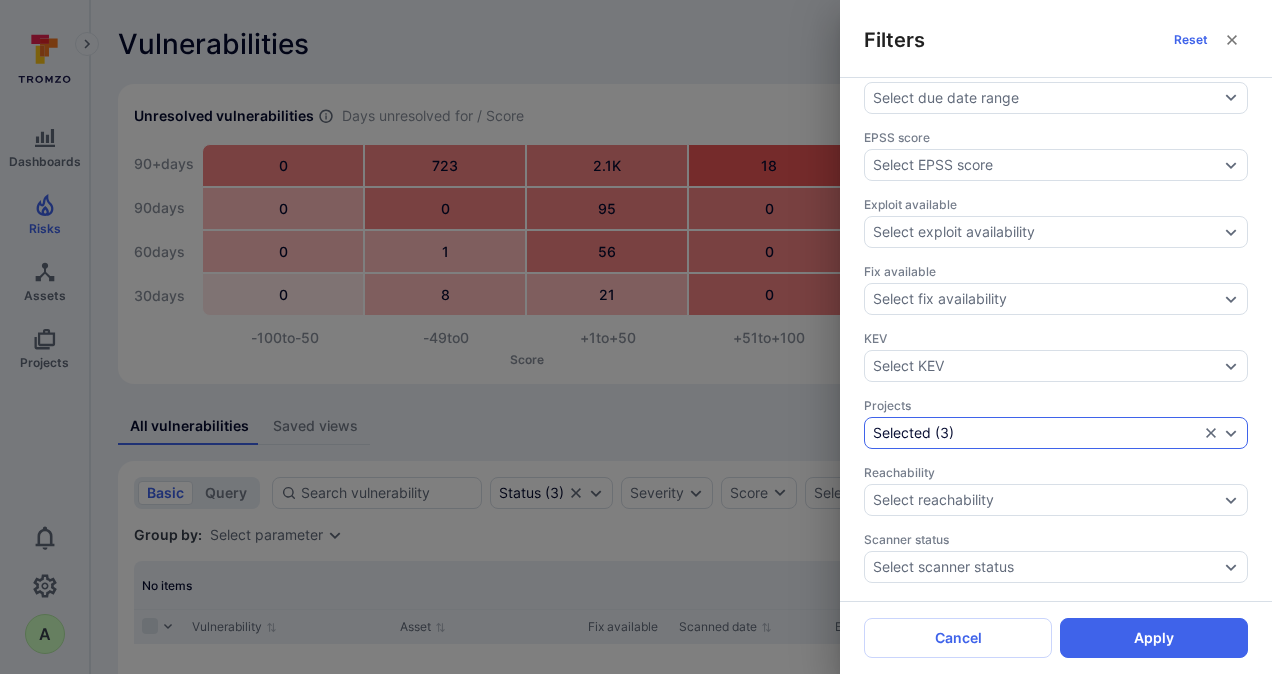 click 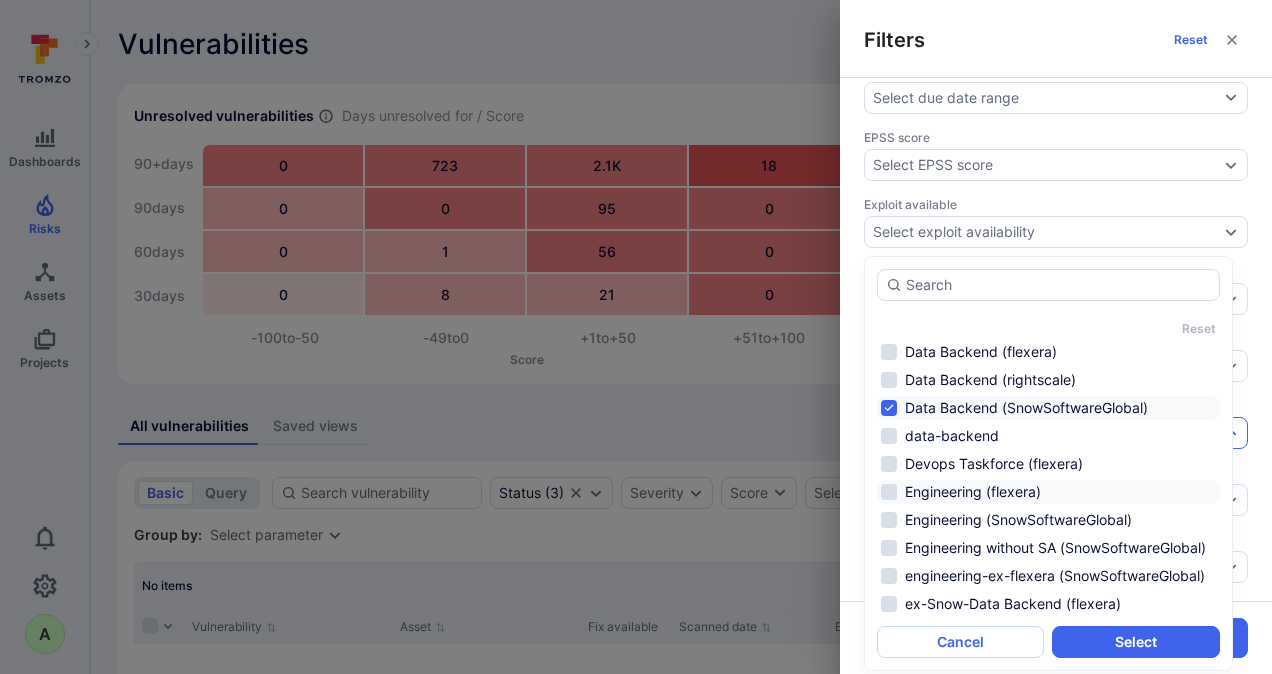 scroll, scrollTop: 262, scrollLeft: 0, axis: vertical 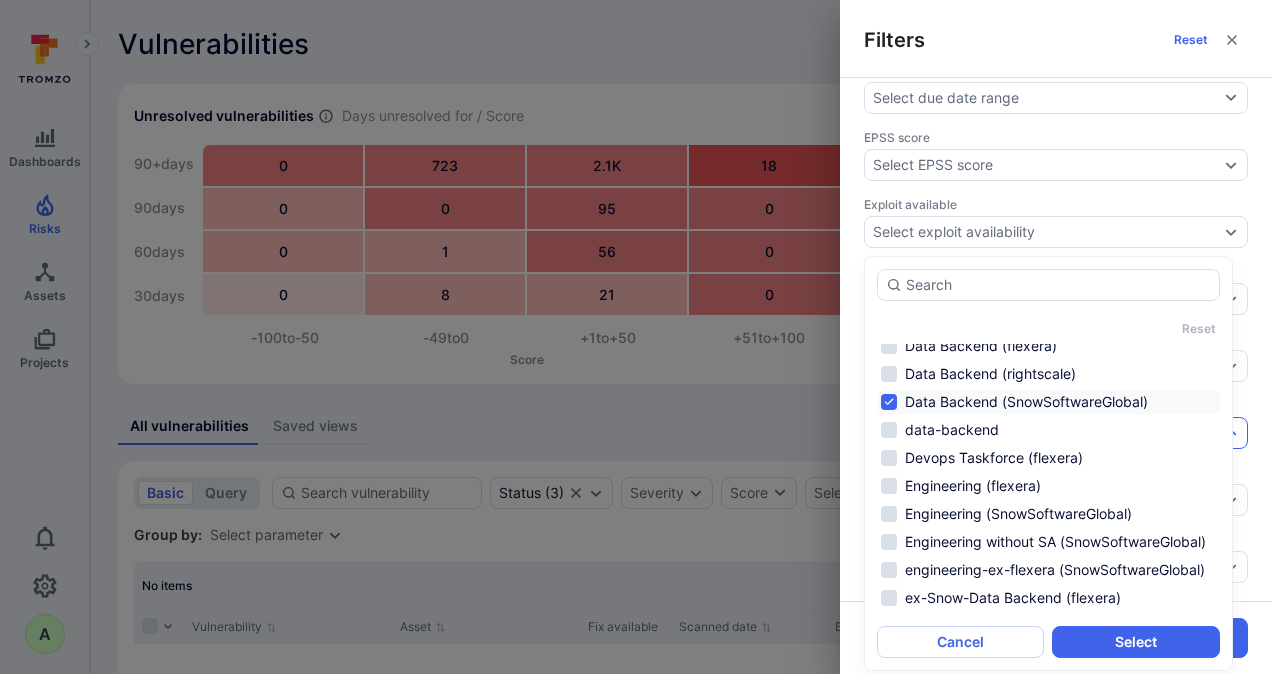 click on "Data Backend (SnowSoftwareGlobal)" at bounding box center (1048, 402) 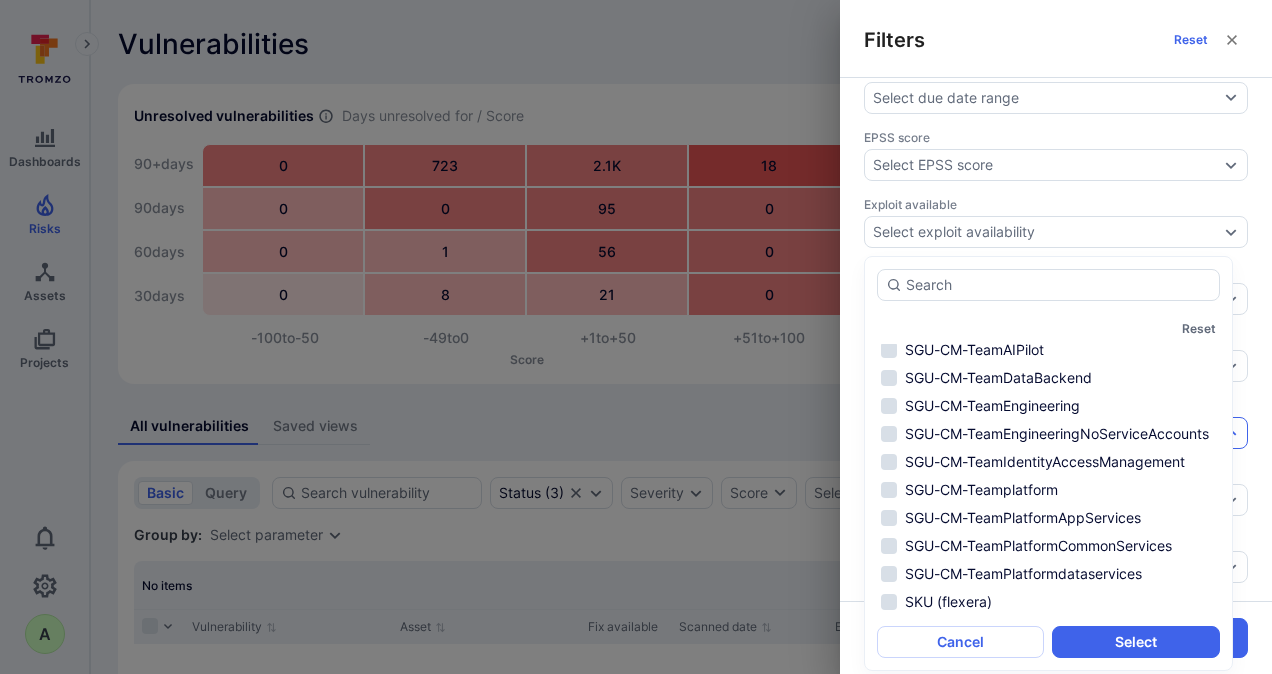 scroll, scrollTop: 1262, scrollLeft: 0, axis: vertical 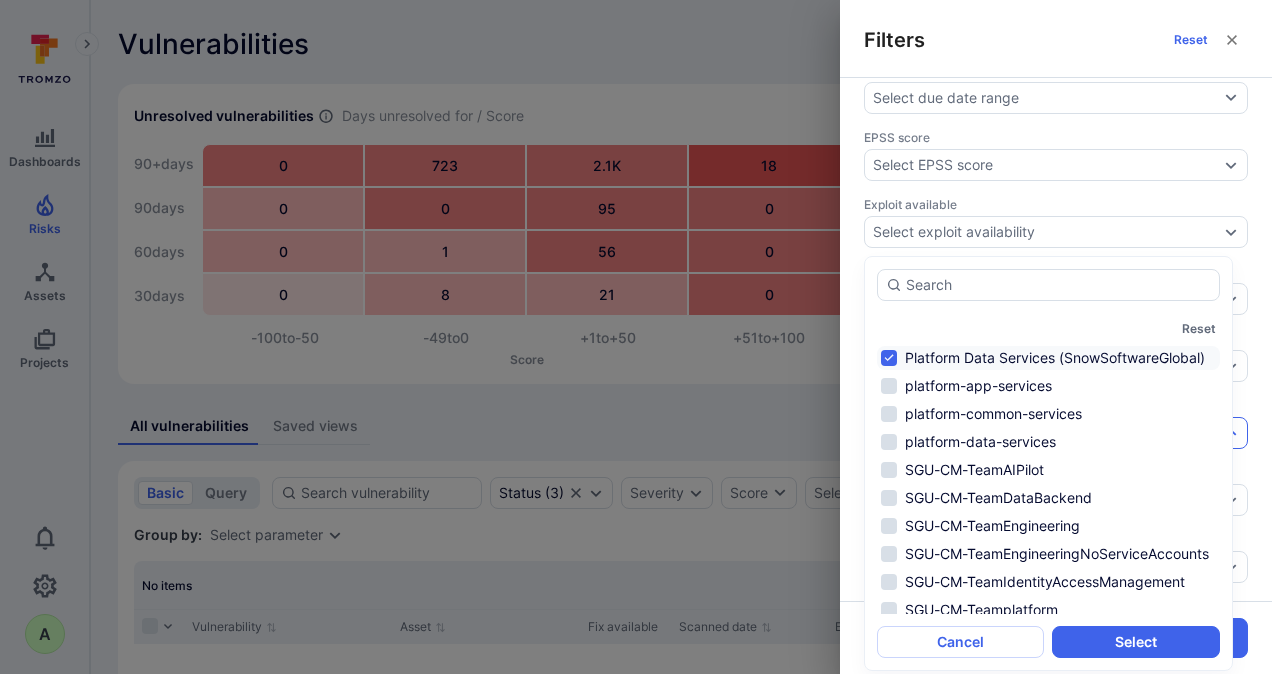 click on "Platform Data Services (SnowSoftwareGlobal)" at bounding box center [1048, 358] 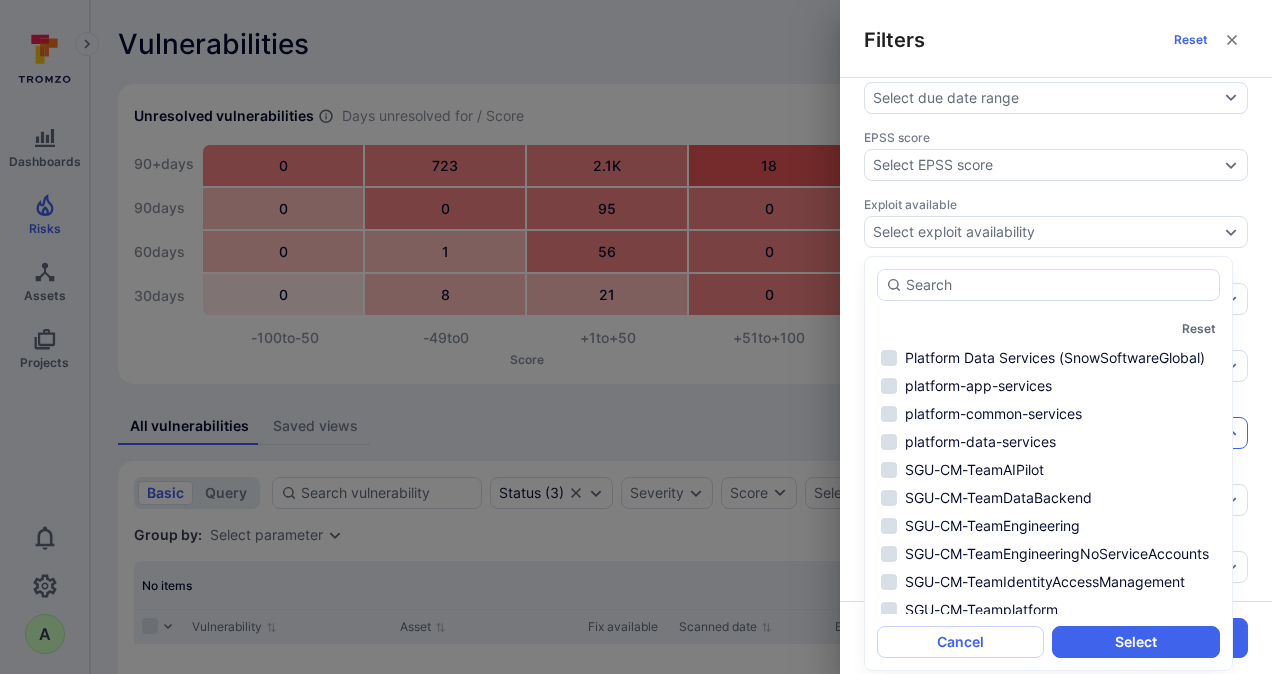 click on "Platform Data Services (flexera)" at bounding box center (1048, 330) 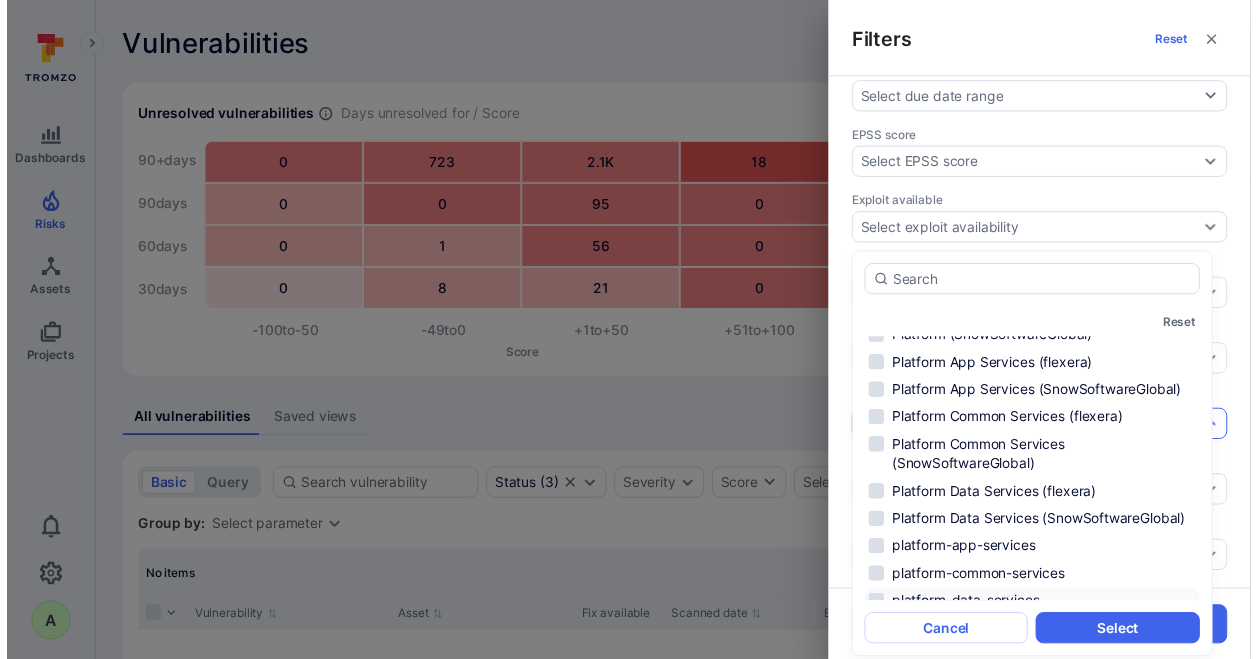 scroll, scrollTop: 1062, scrollLeft: 0, axis: vertical 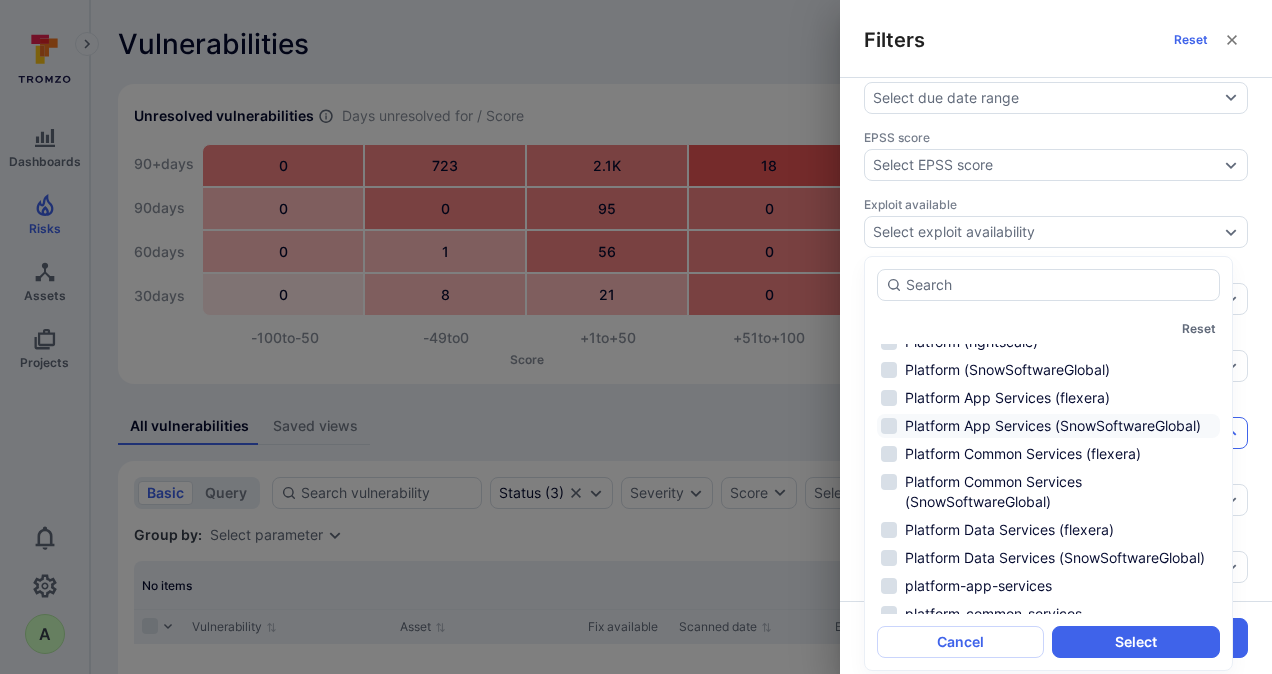 click on "Platform App Services (SnowSoftwareGlobal)" at bounding box center (1048, 426) 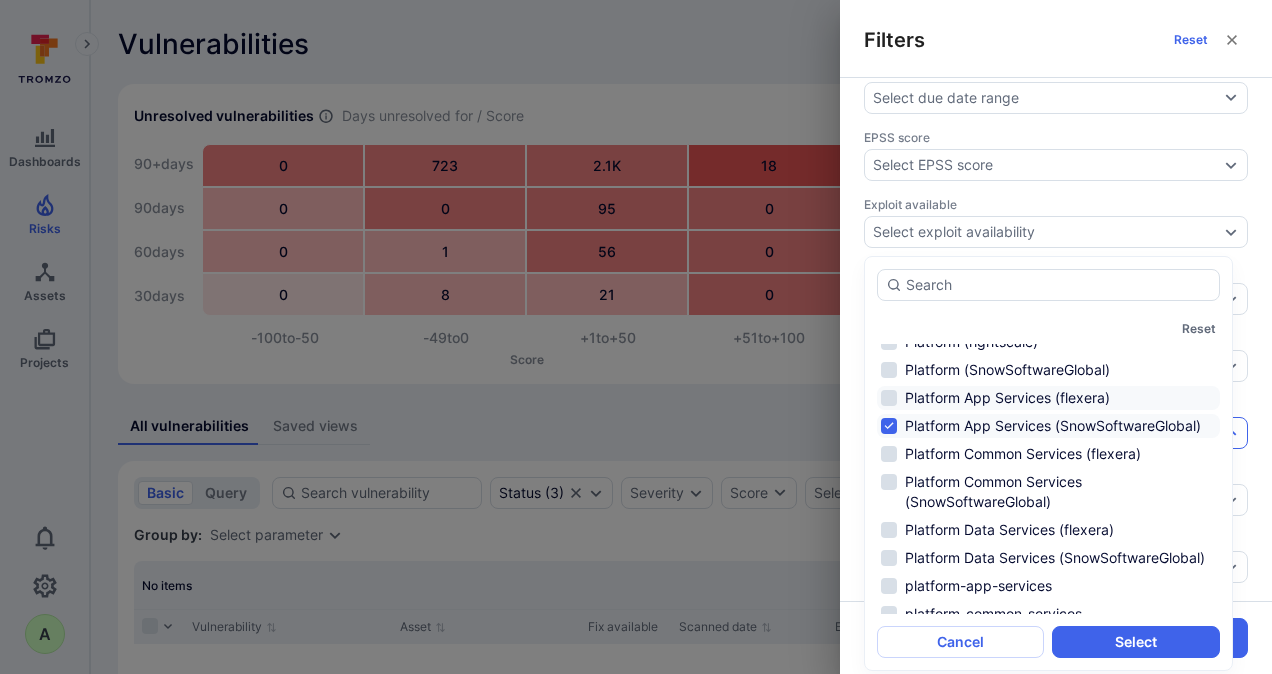 click on "Platform App Services (flexera)" at bounding box center [1048, 398] 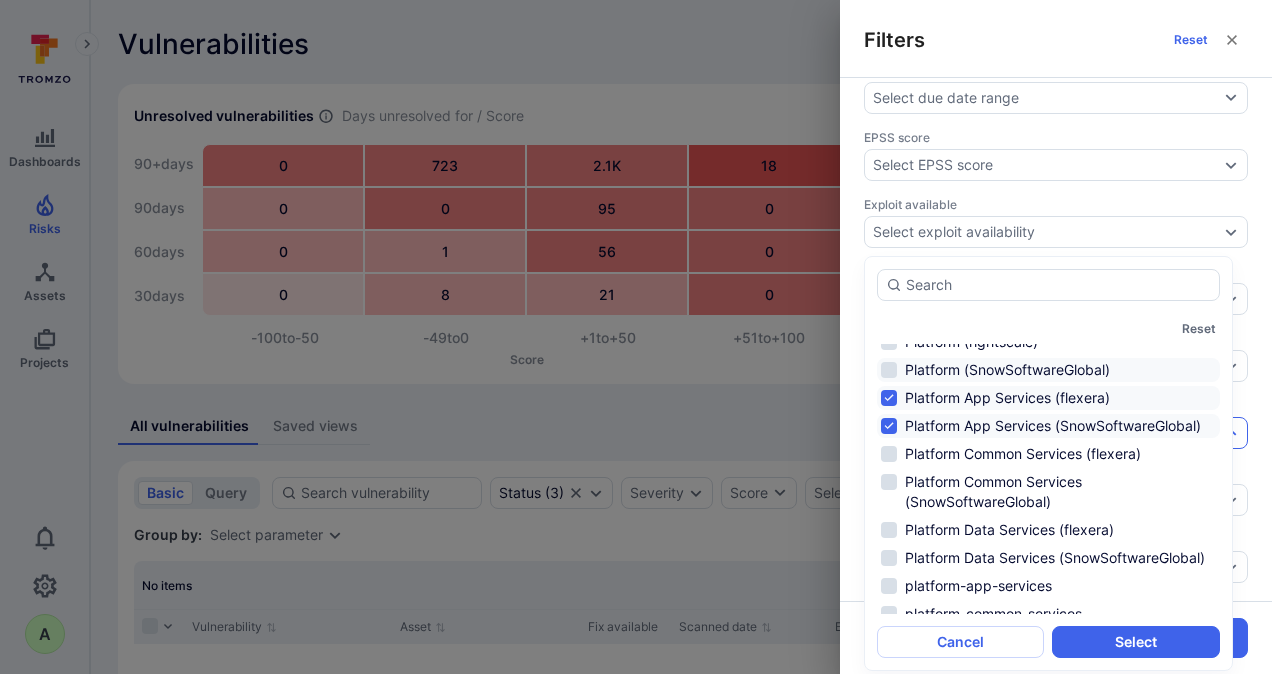 click on "Platform (SnowSoftwareGlobal)" at bounding box center (1048, 370) 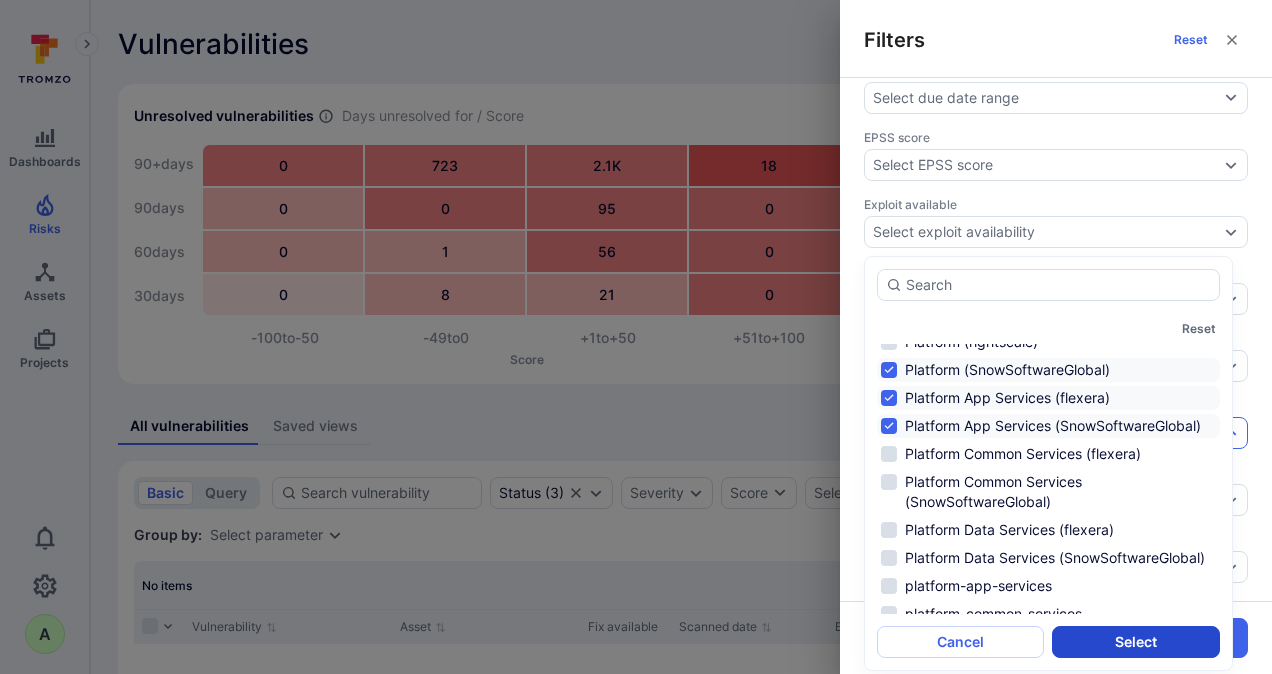 click on "Select" at bounding box center (1135, 642) 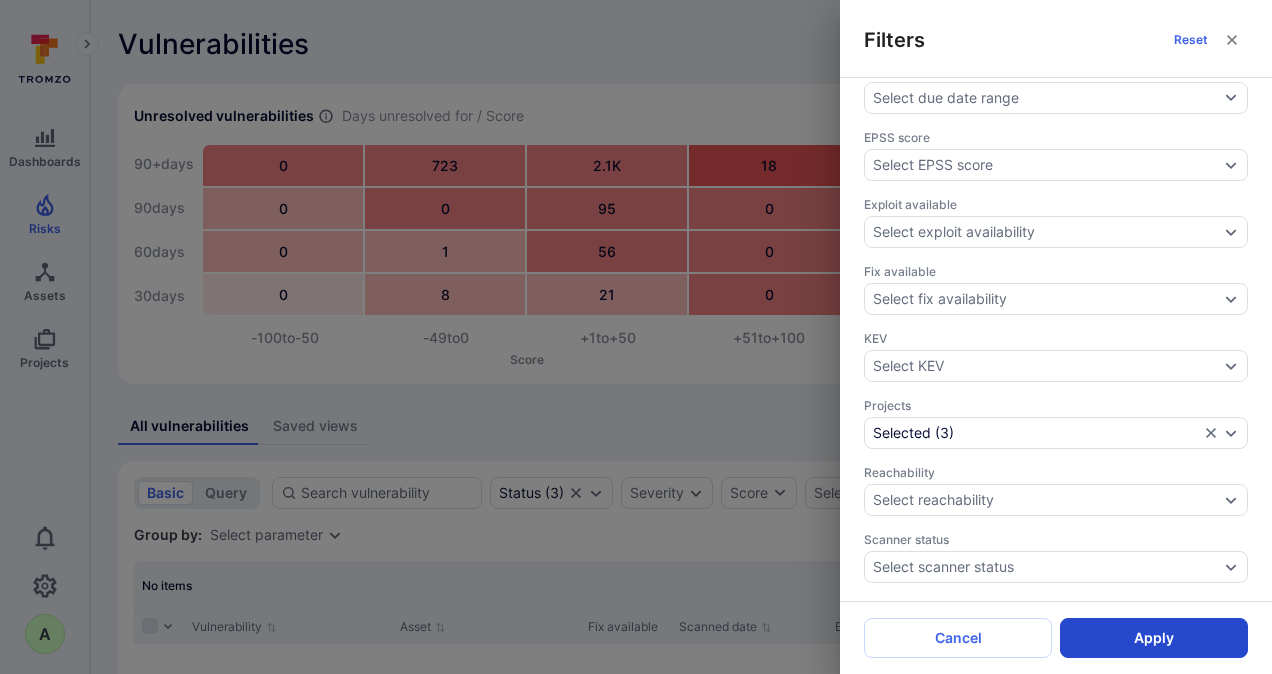 click on "Apply" at bounding box center (1154, 638) 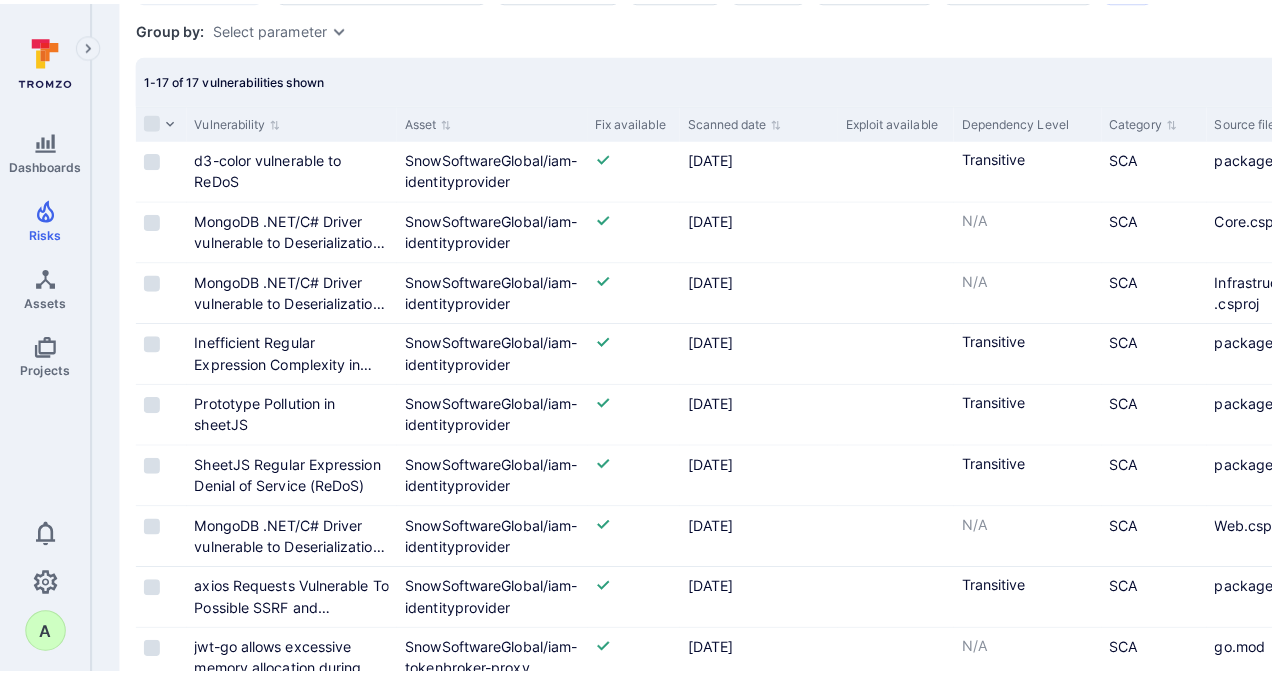 scroll, scrollTop: 300, scrollLeft: 0, axis: vertical 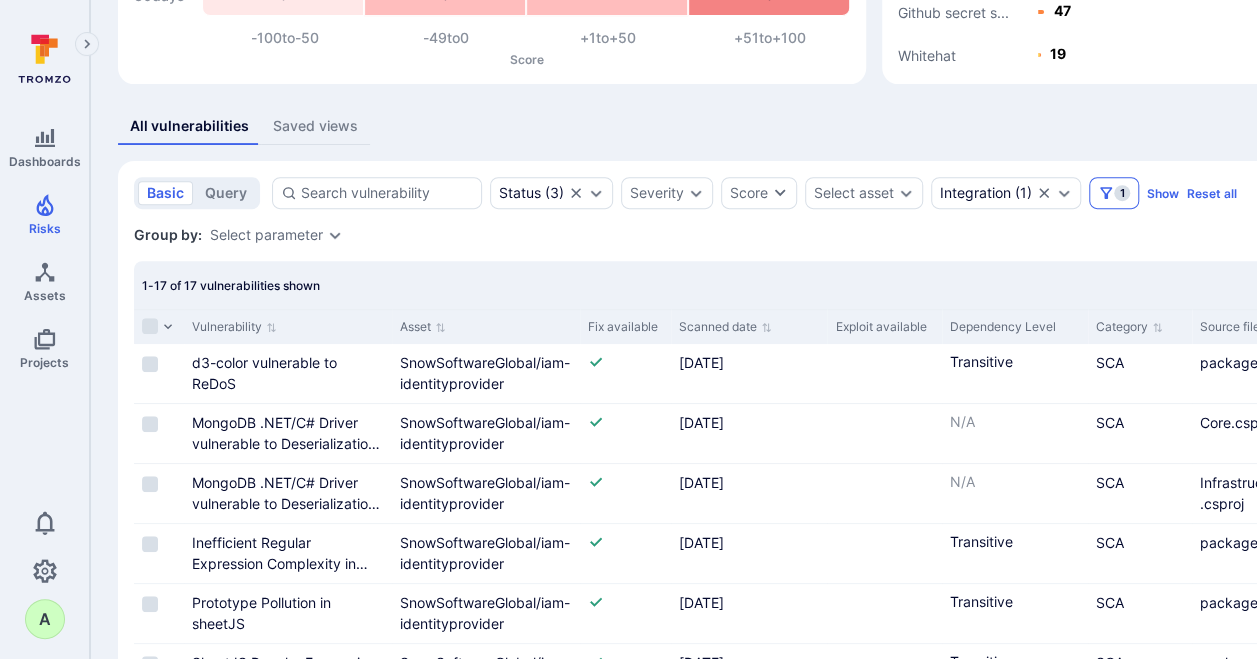 click 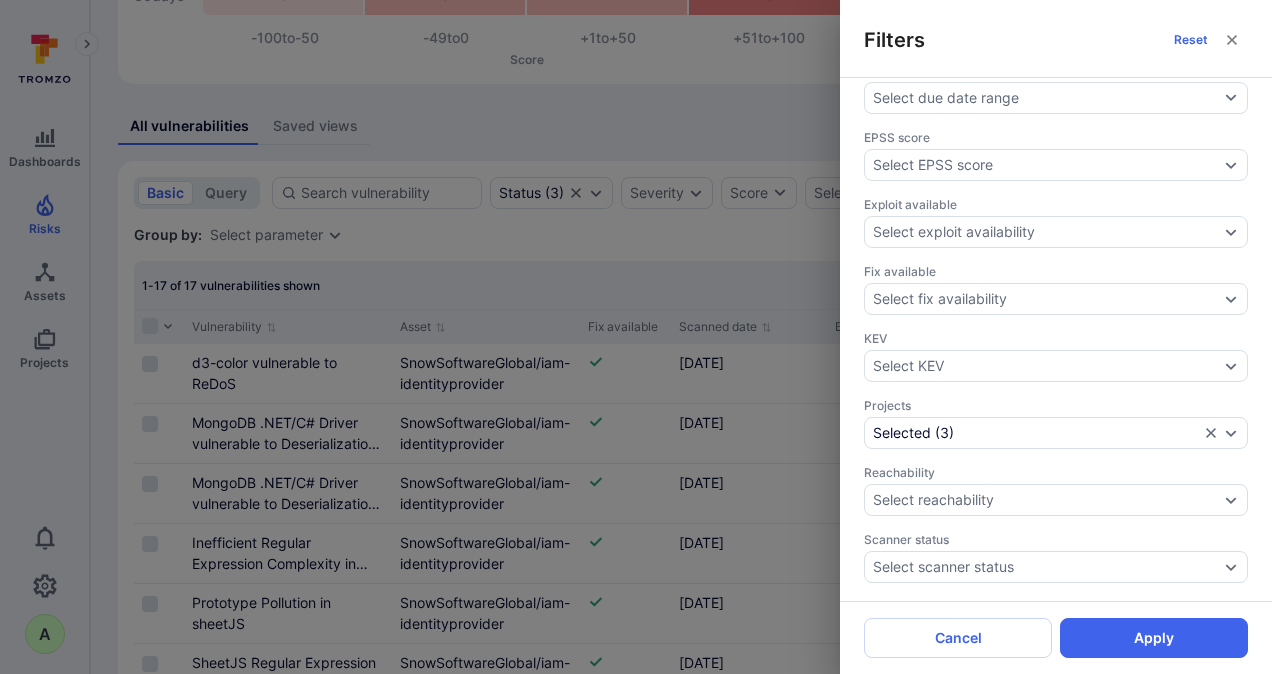 scroll, scrollTop: 668, scrollLeft: 0, axis: vertical 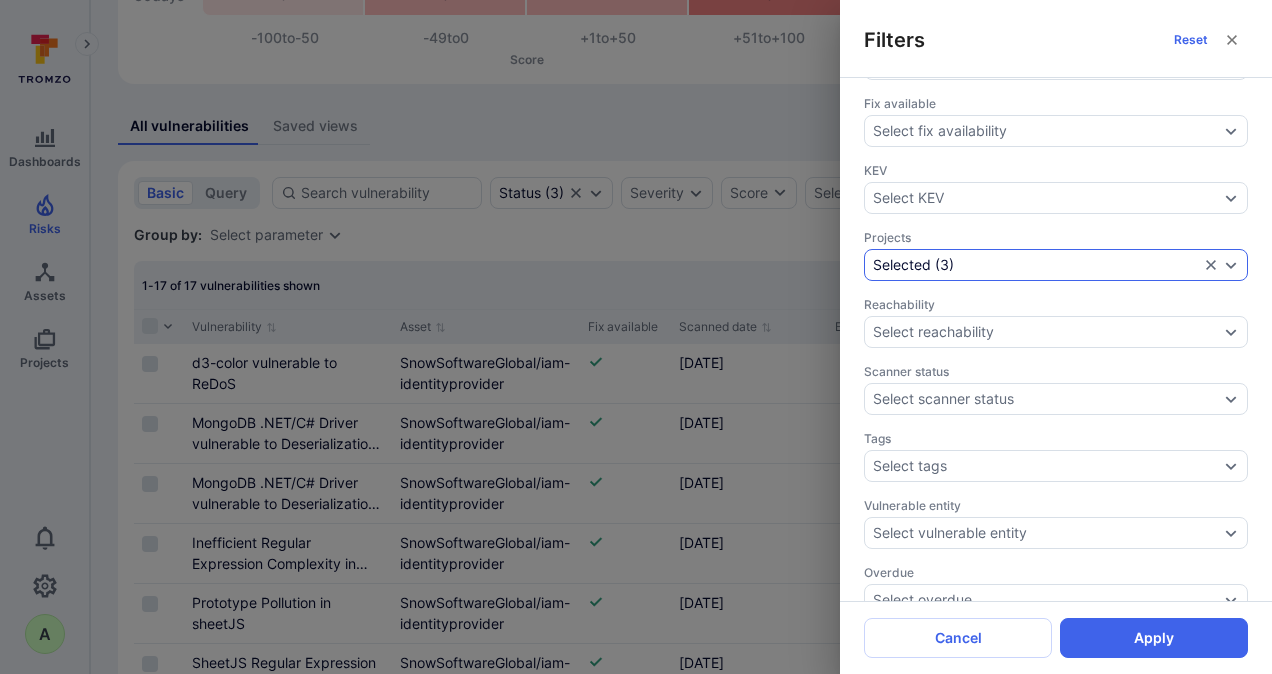 click 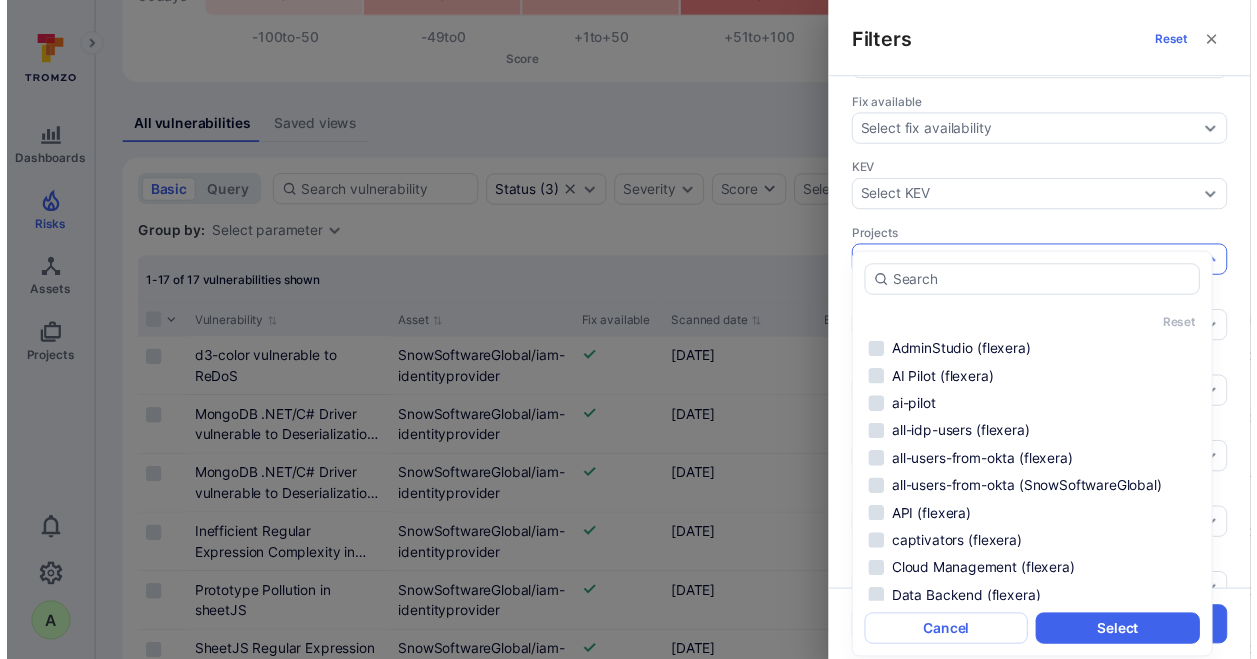 scroll, scrollTop: 966, scrollLeft: 0, axis: vertical 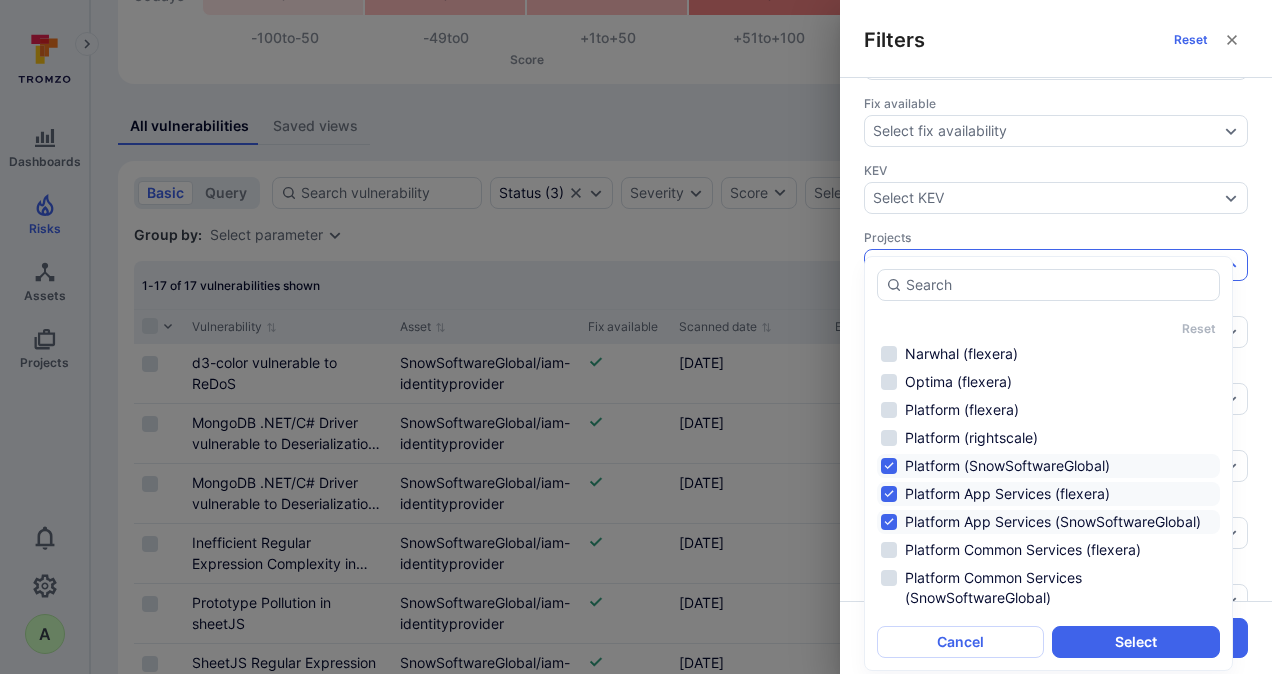 click on "Platform (SnowSoftwareGlobal)" at bounding box center [1048, 466] 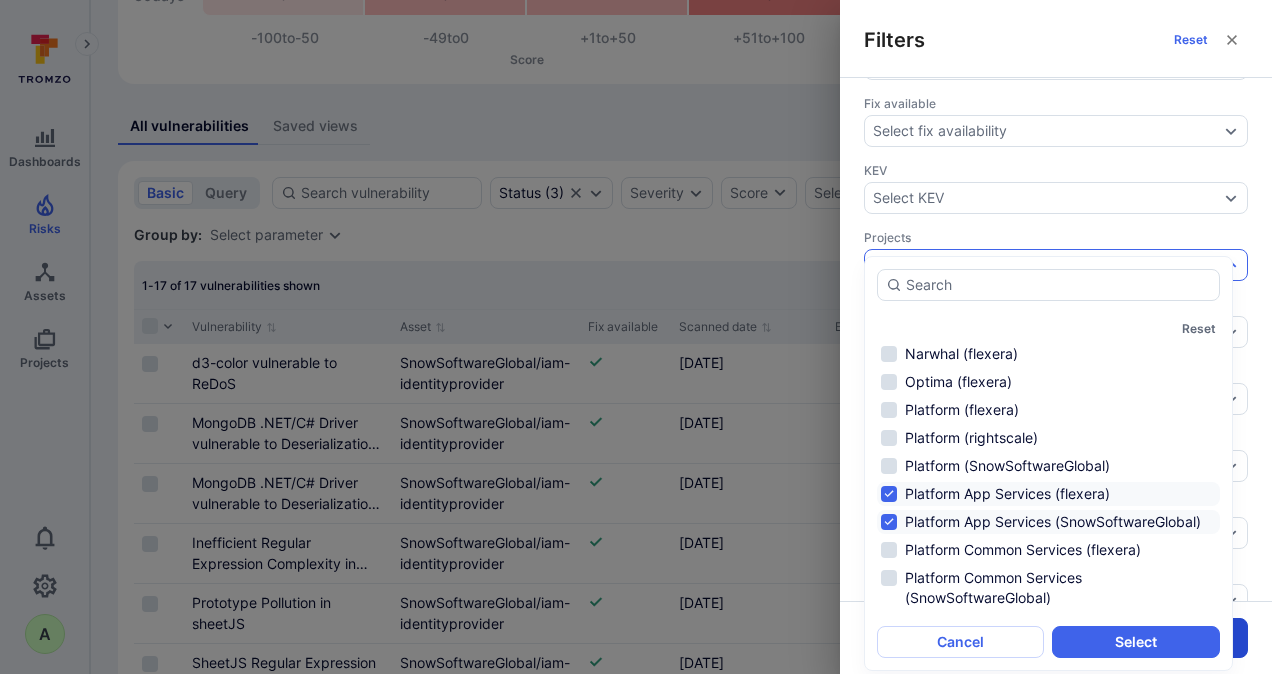 click on "Select" at bounding box center (1135, 642) 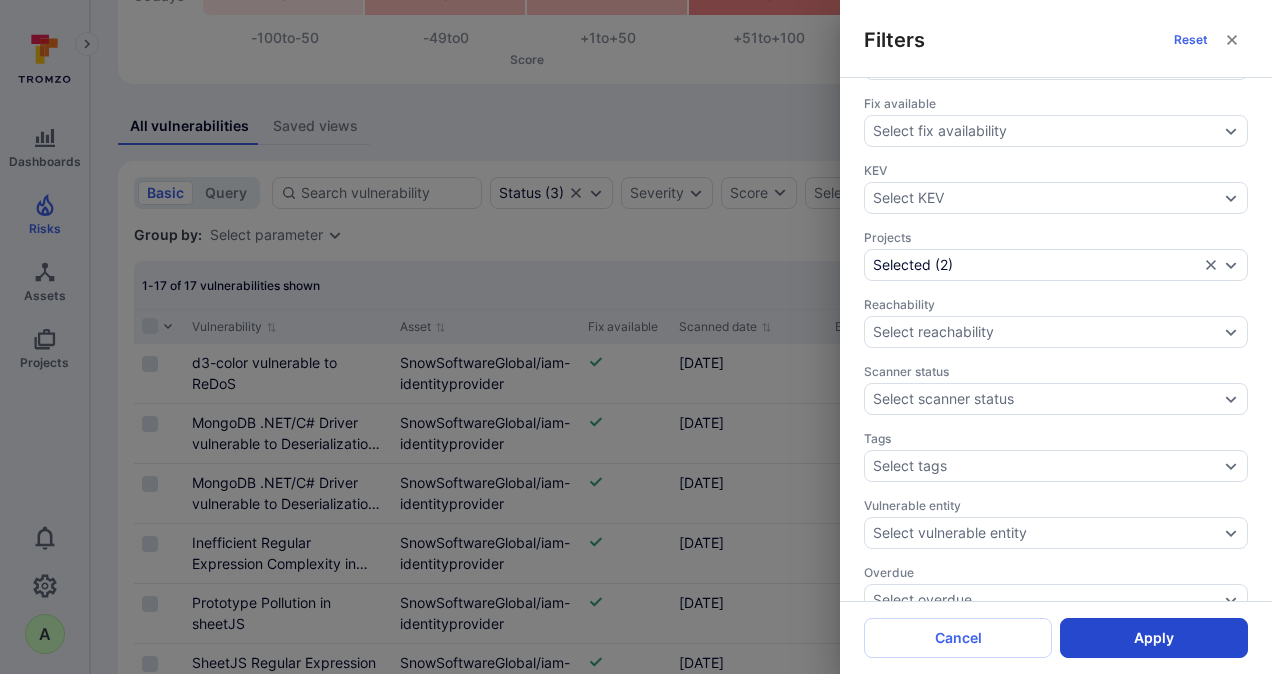 click on "Apply" at bounding box center (1154, 638) 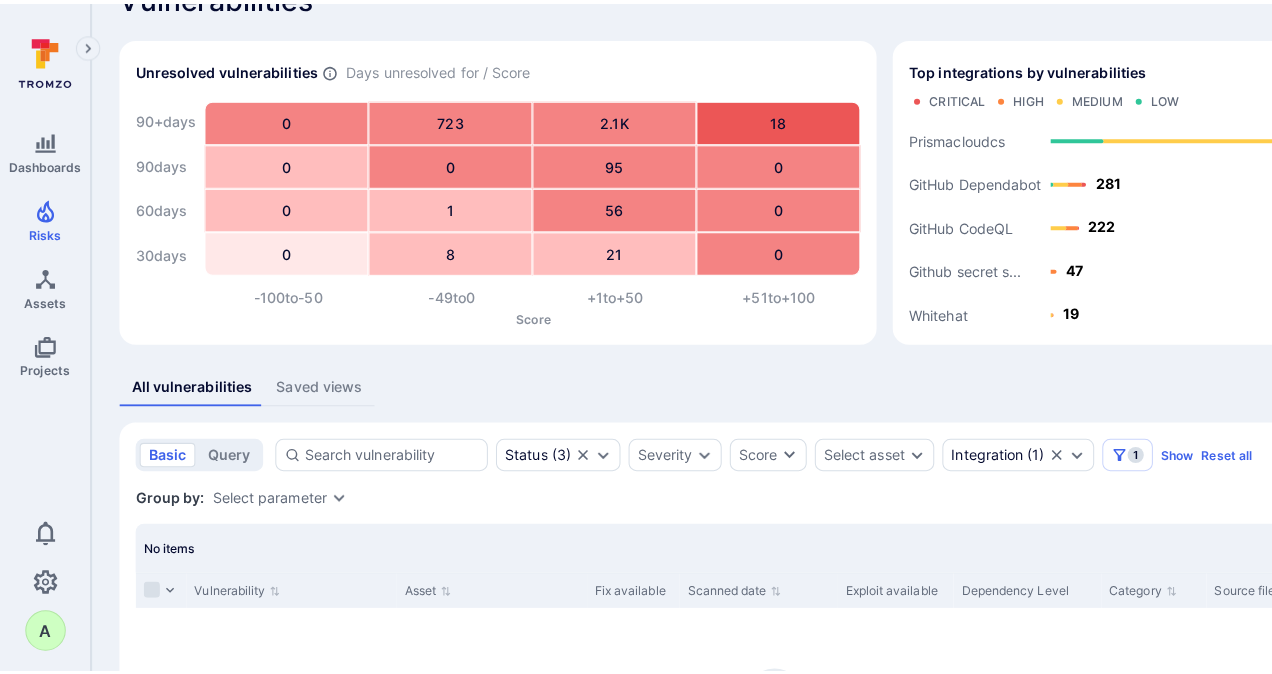 scroll, scrollTop: 0, scrollLeft: 0, axis: both 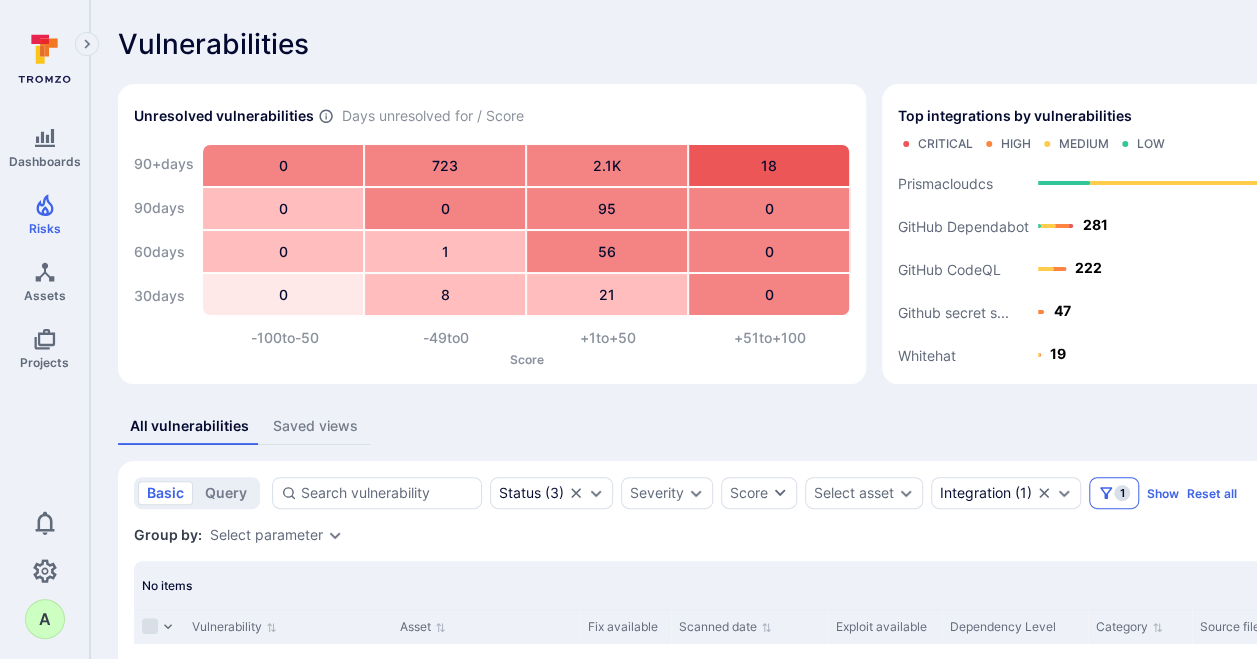 click on "1" at bounding box center [1122, 493] 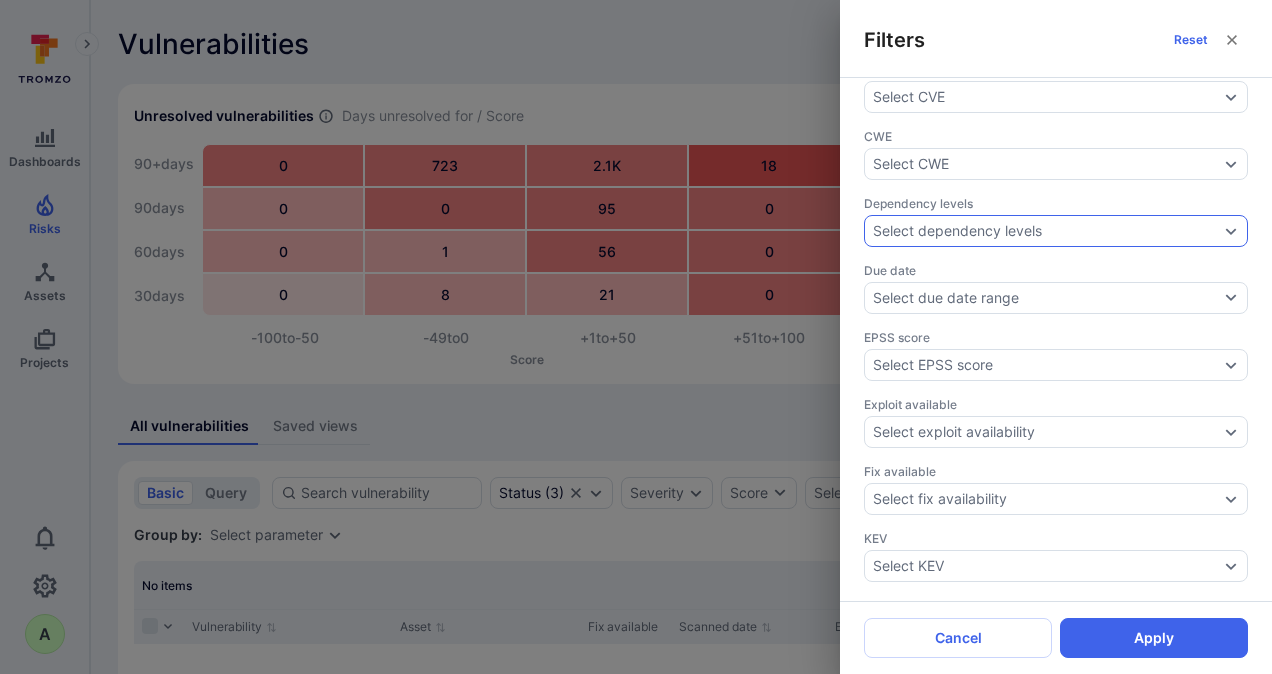 scroll, scrollTop: 500, scrollLeft: 0, axis: vertical 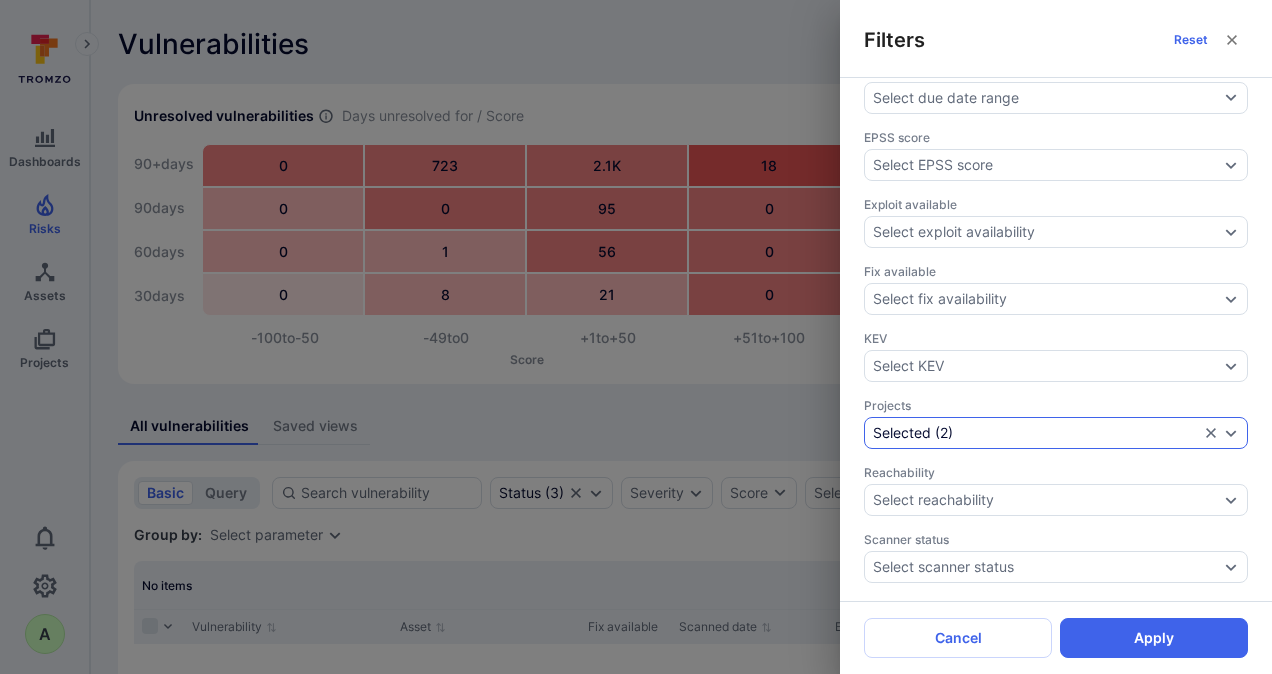 click 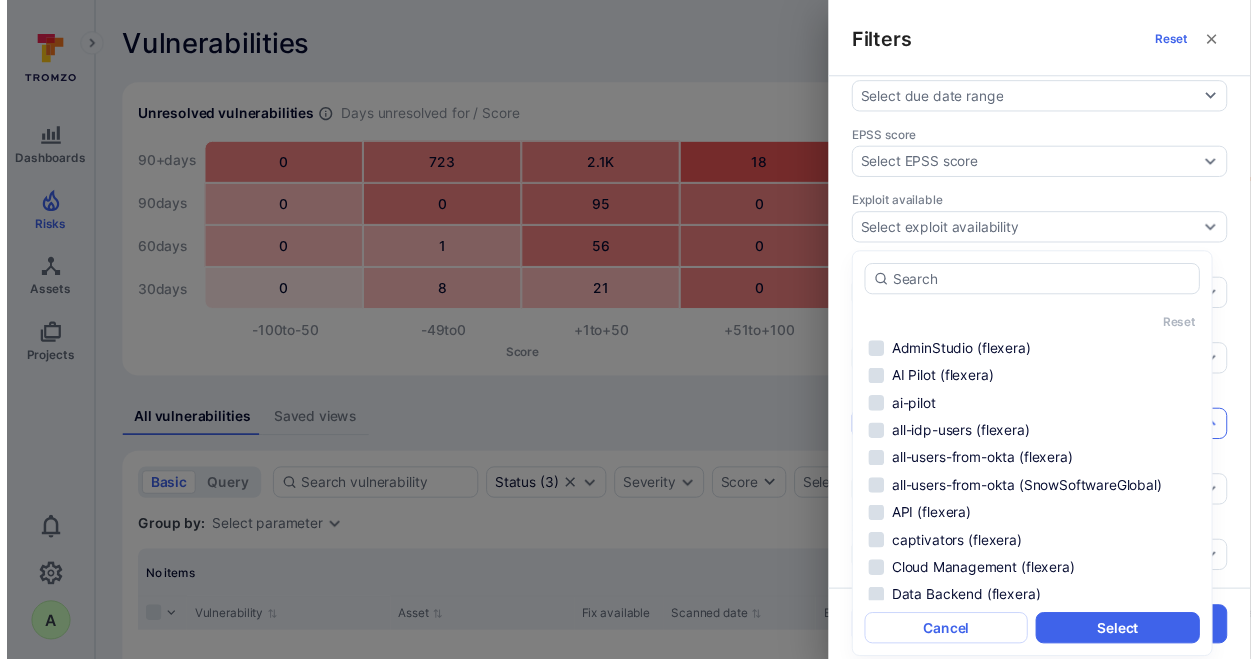 scroll, scrollTop: 966, scrollLeft: 0, axis: vertical 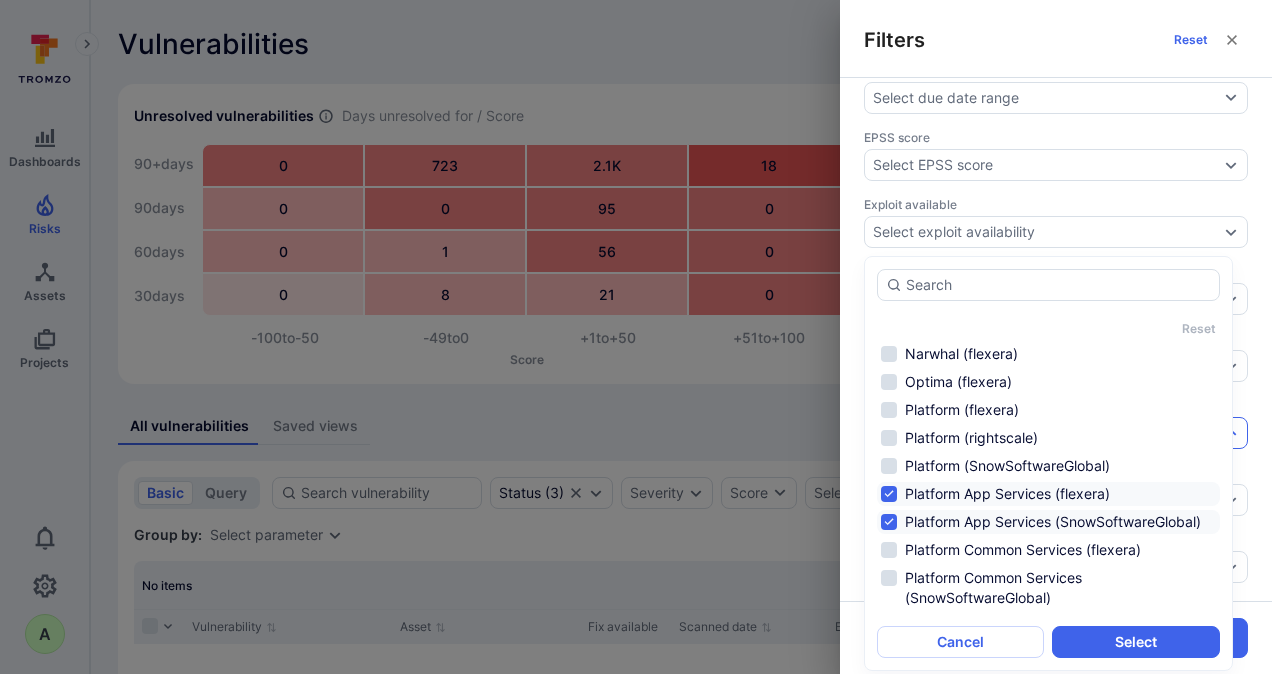 click on "Platform App Services (flexera)" at bounding box center (1048, 494) 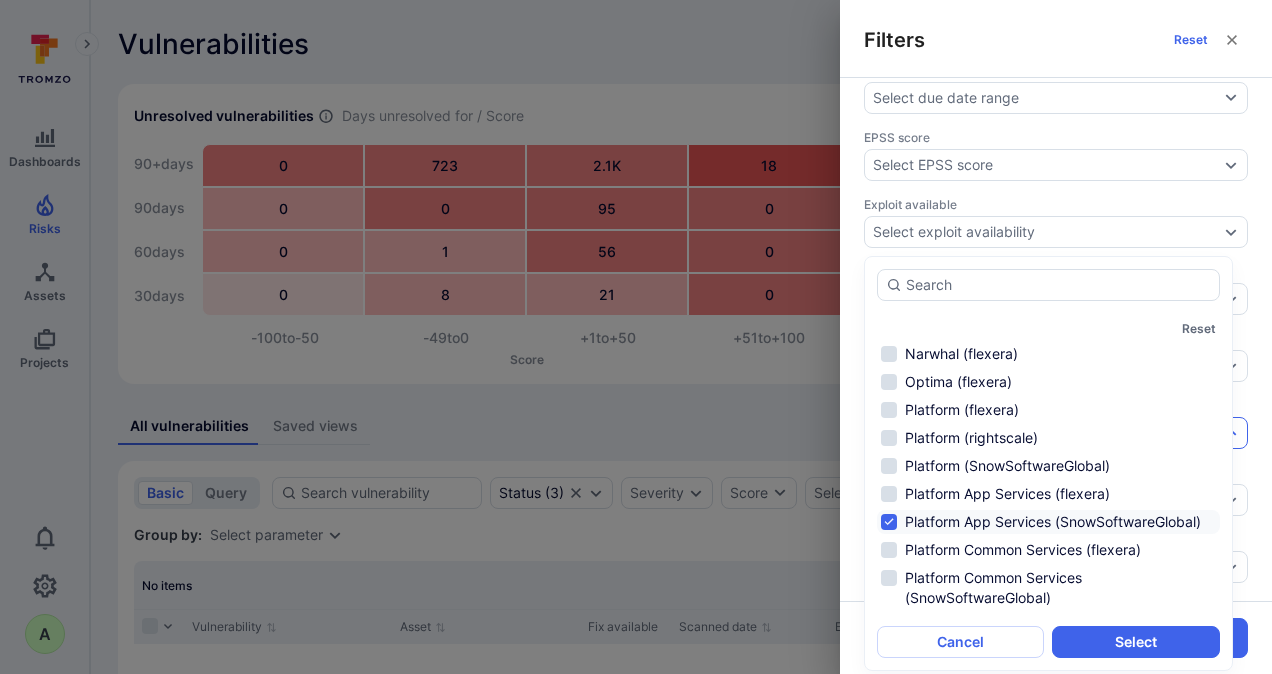 click on "Platform App Services (SnowSoftwareGlobal)" at bounding box center (1048, 522) 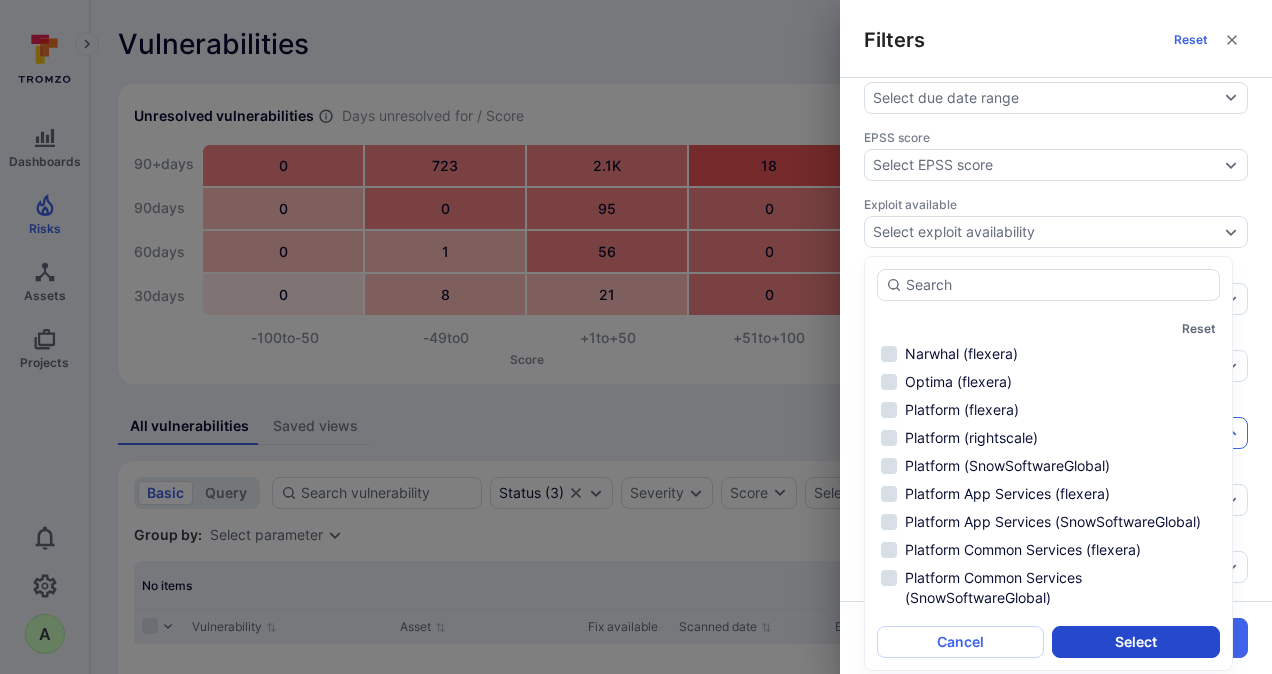 click on "Select" at bounding box center (1135, 642) 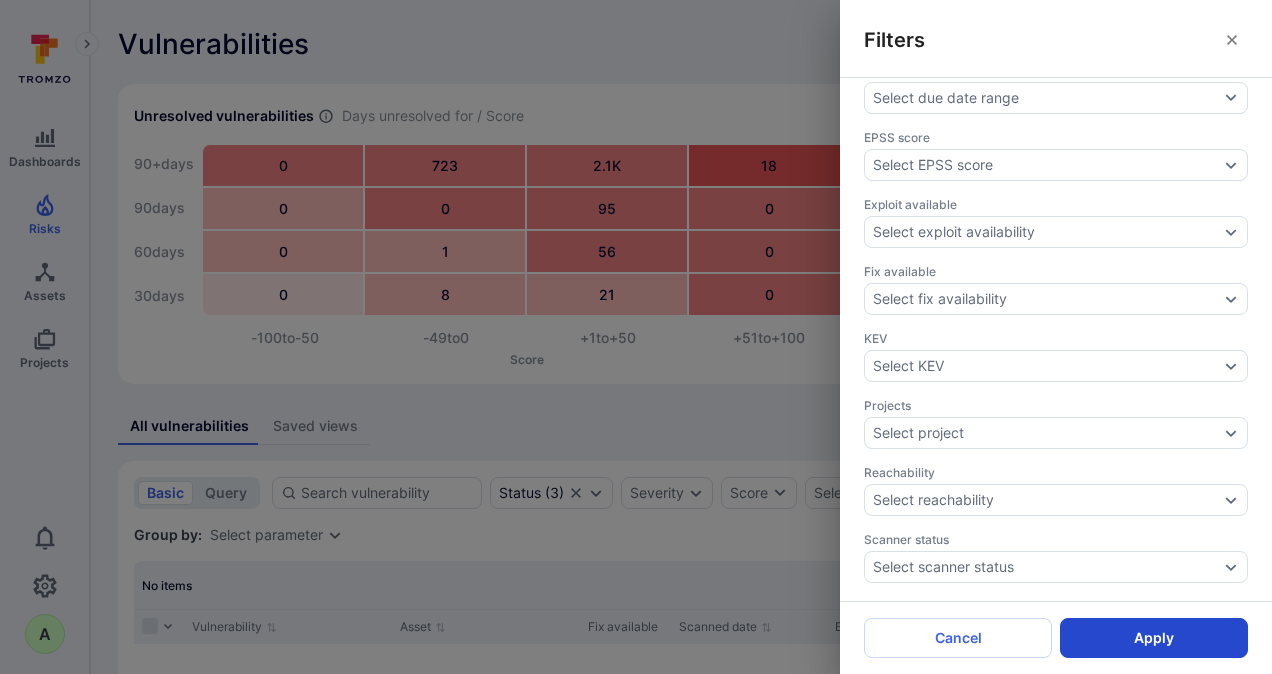 click on "Apply" at bounding box center [1154, 638] 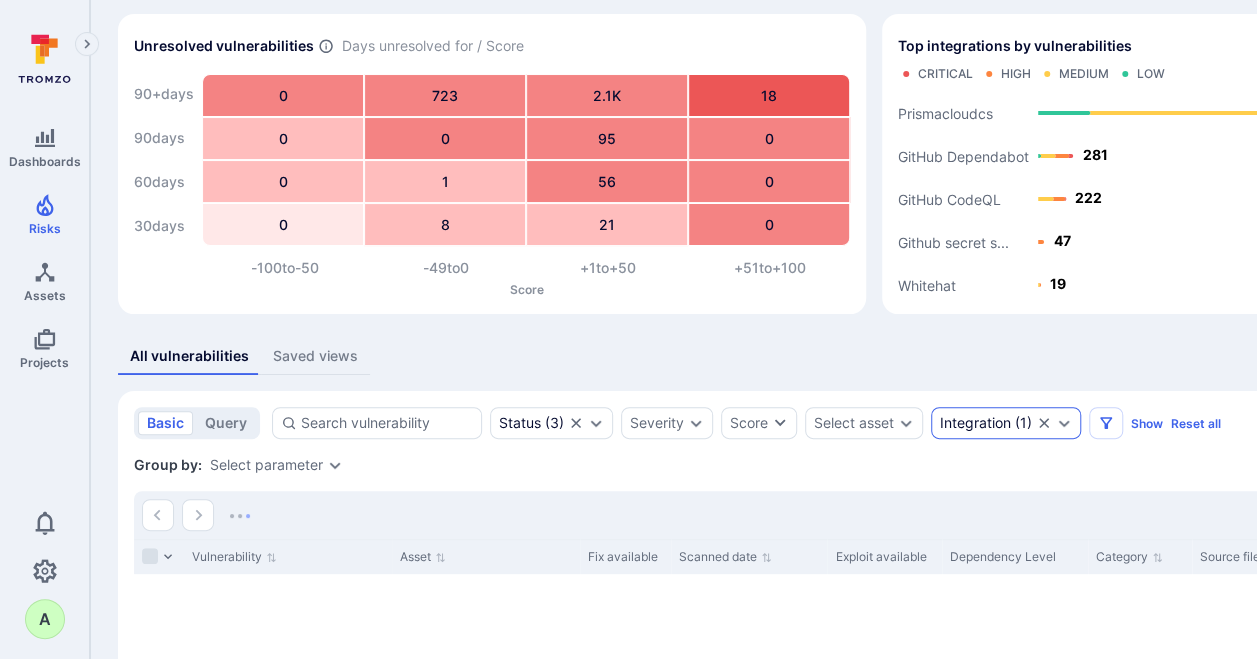 scroll, scrollTop: 0, scrollLeft: 0, axis: both 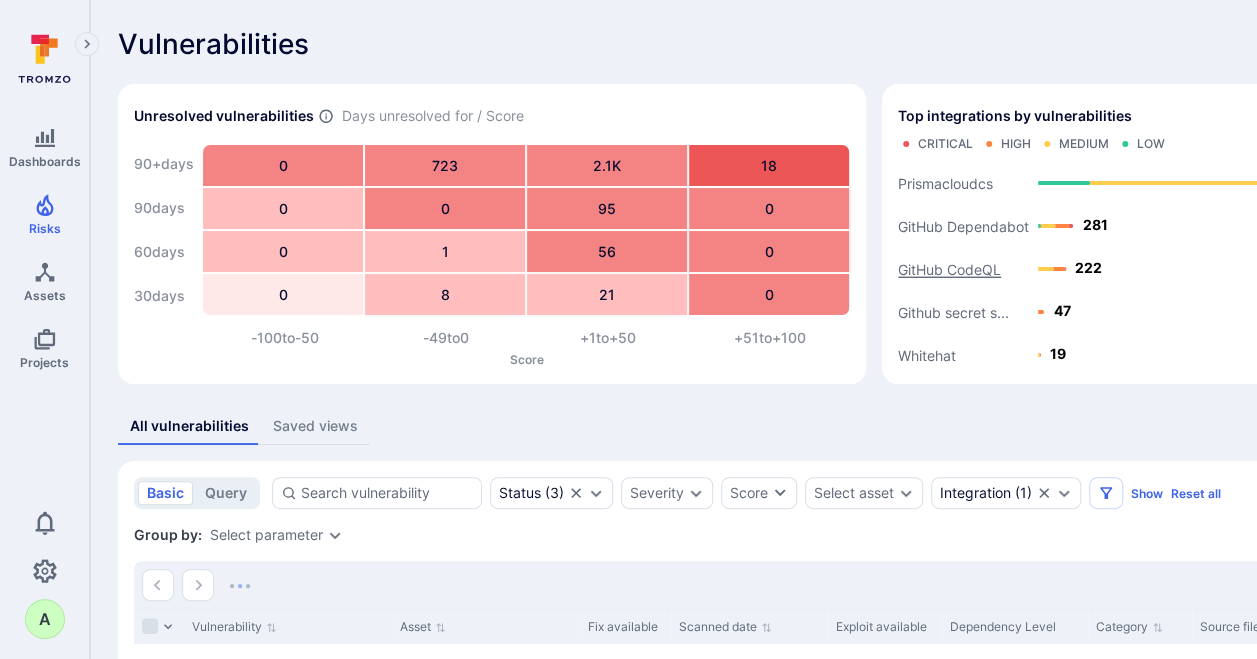click on "GitHub CodeQL" 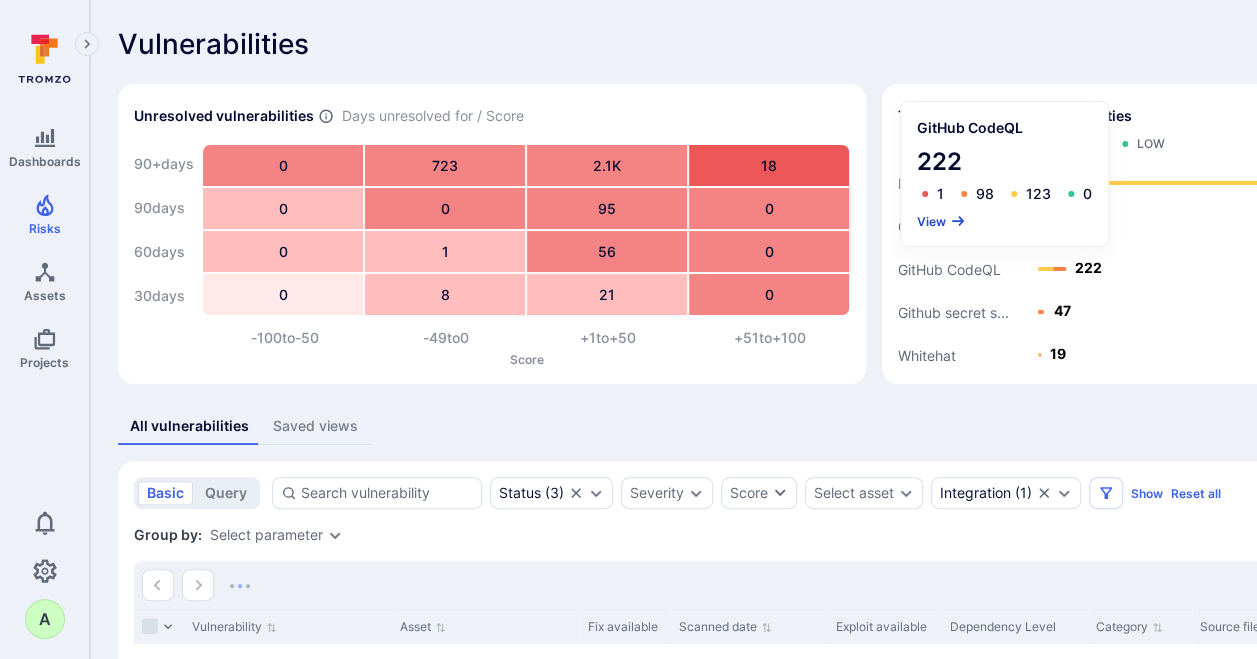 click on "View" at bounding box center [941, 221] 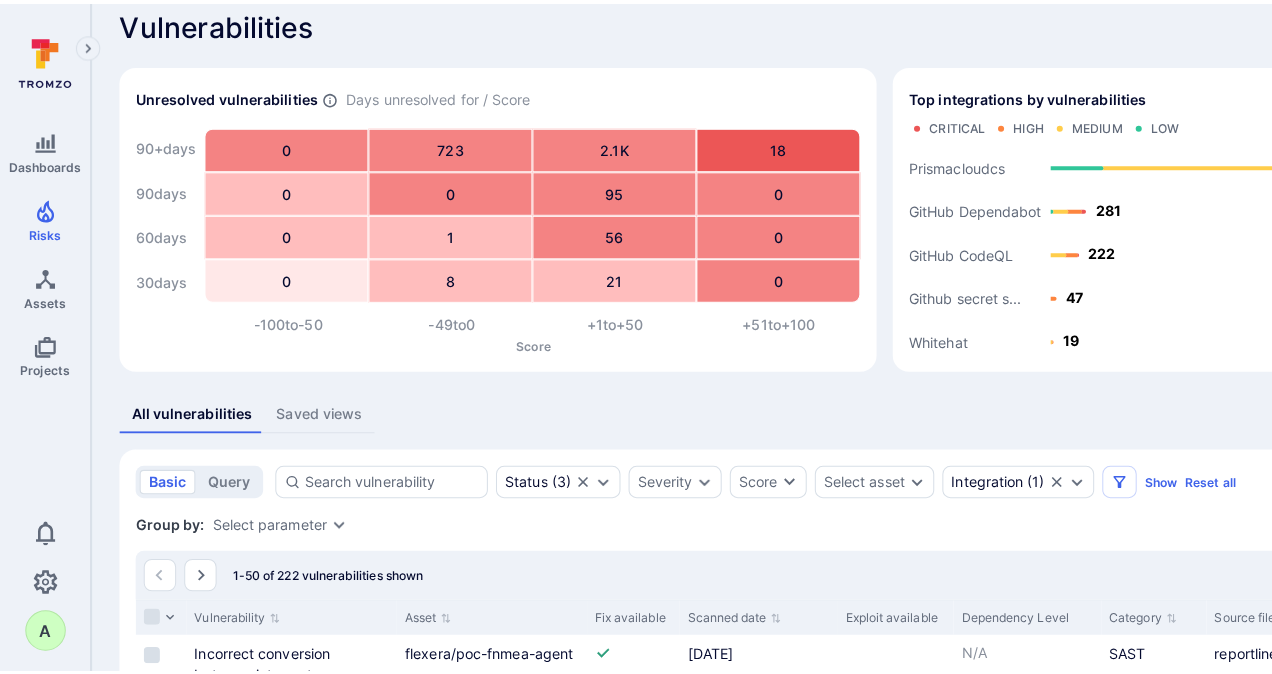 scroll, scrollTop: 0, scrollLeft: 0, axis: both 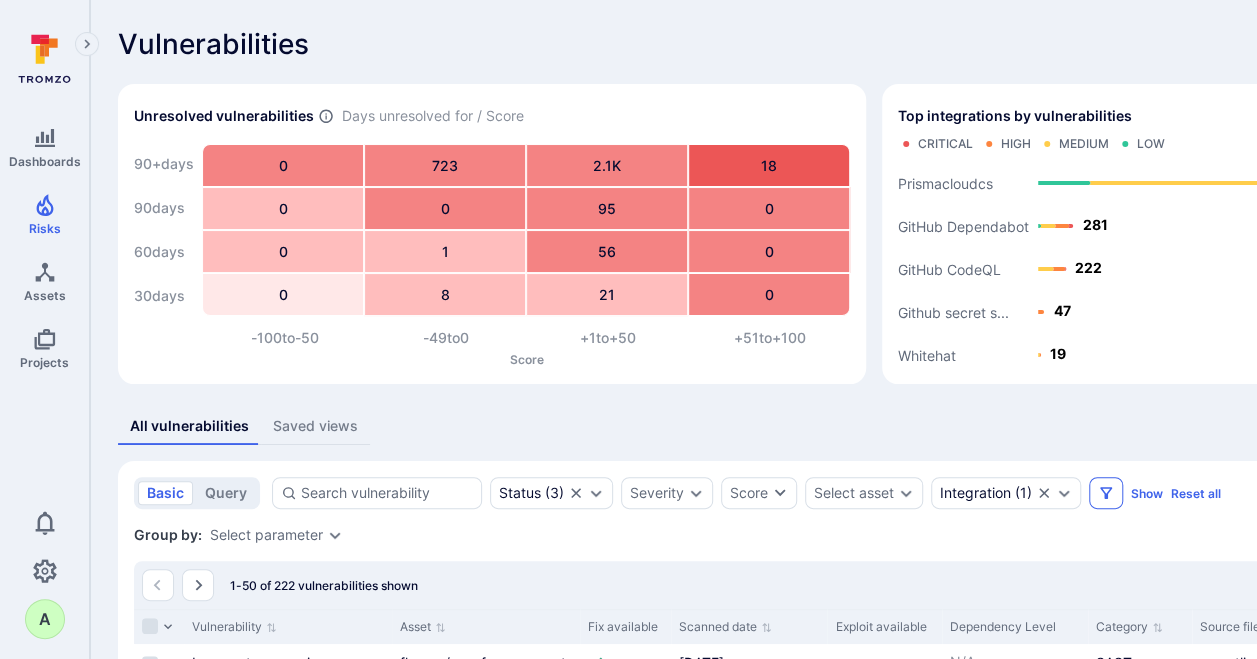 click 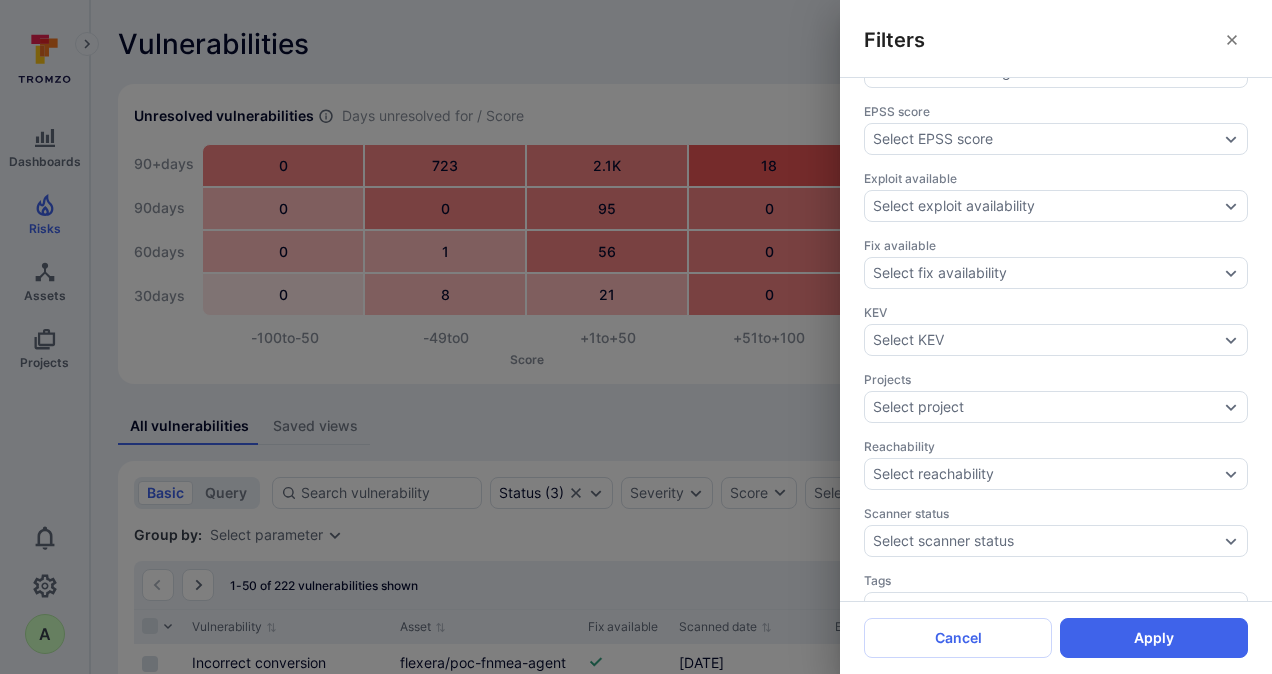 scroll, scrollTop: 600, scrollLeft: 0, axis: vertical 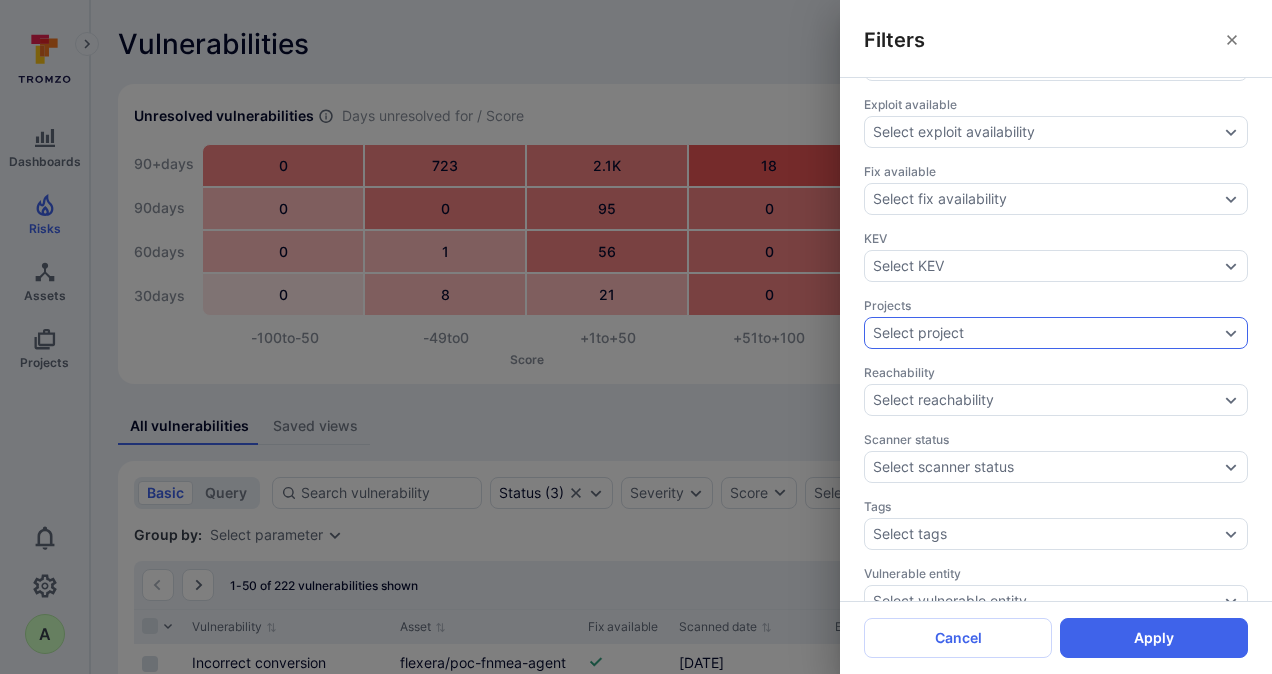 click 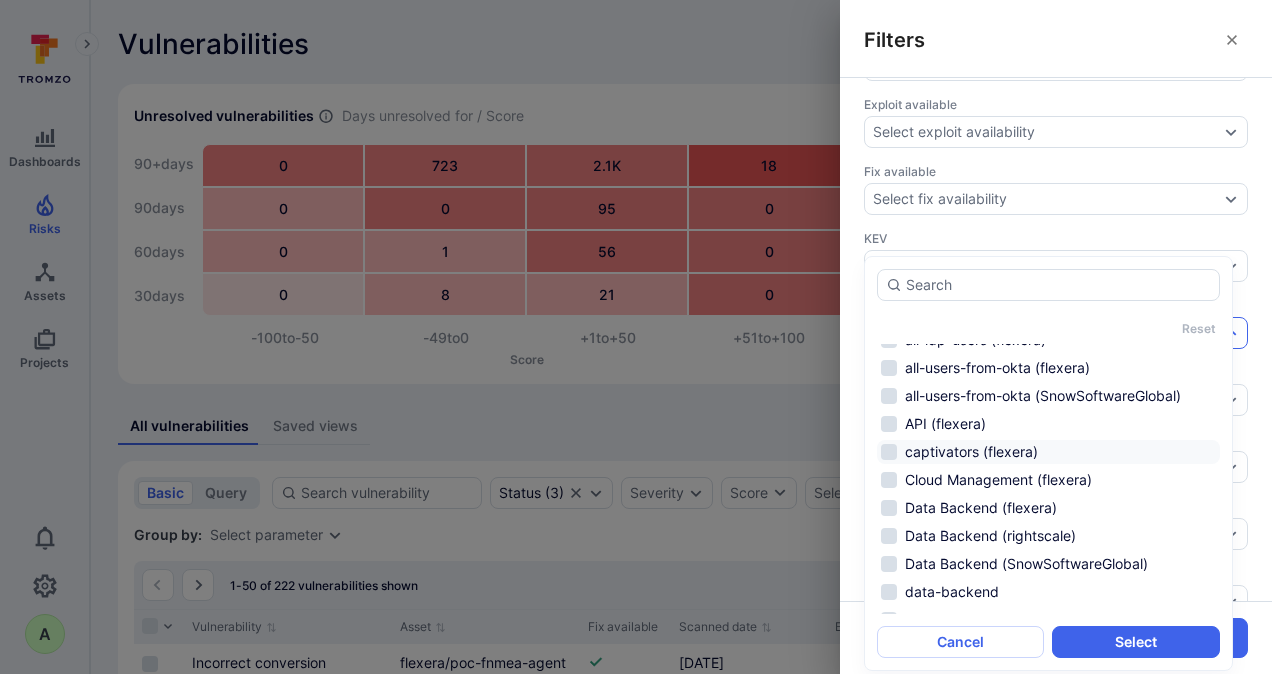 scroll, scrollTop: 200, scrollLeft: 0, axis: vertical 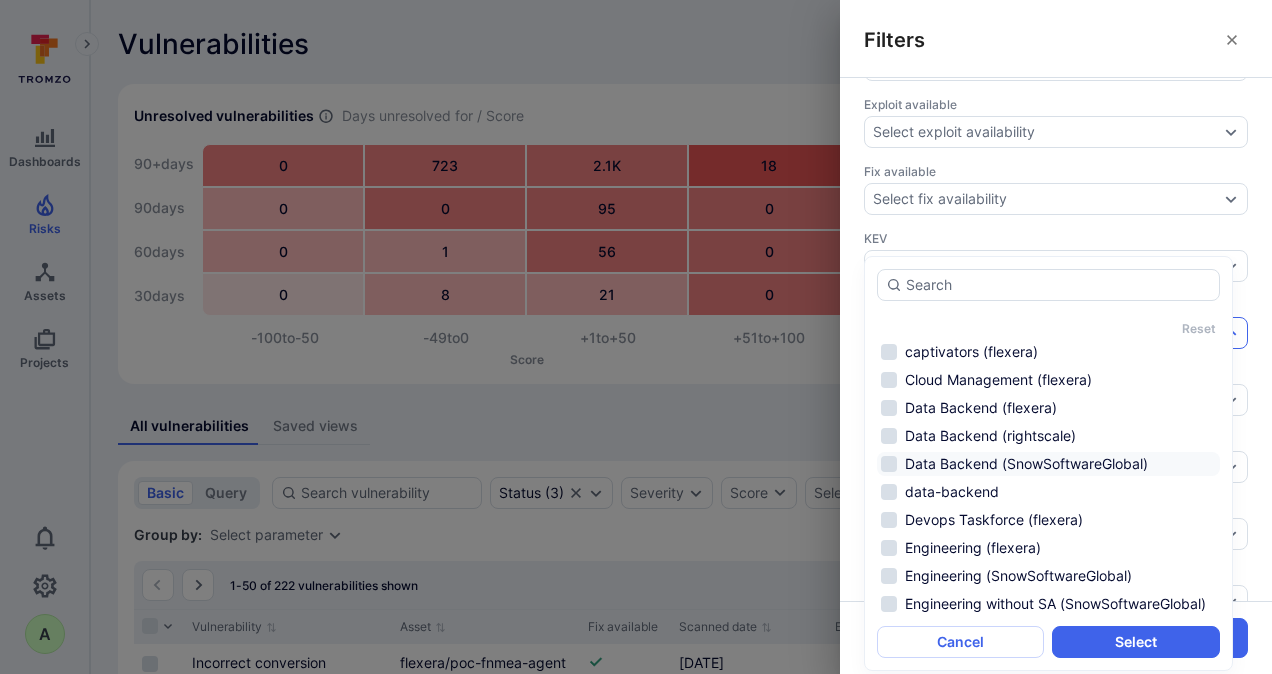 click on "Data Backend (SnowSoftwareGlobal)" at bounding box center [1048, 464] 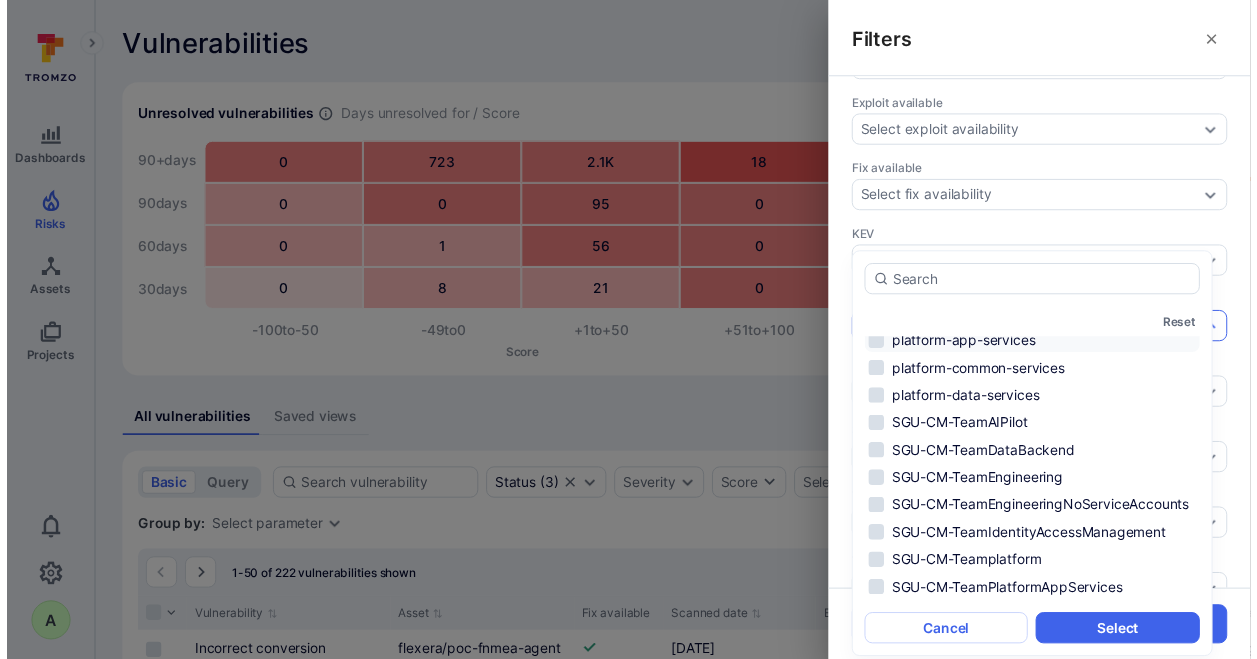 scroll, scrollTop: 1200, scrollLeft: 0, axis: vertical 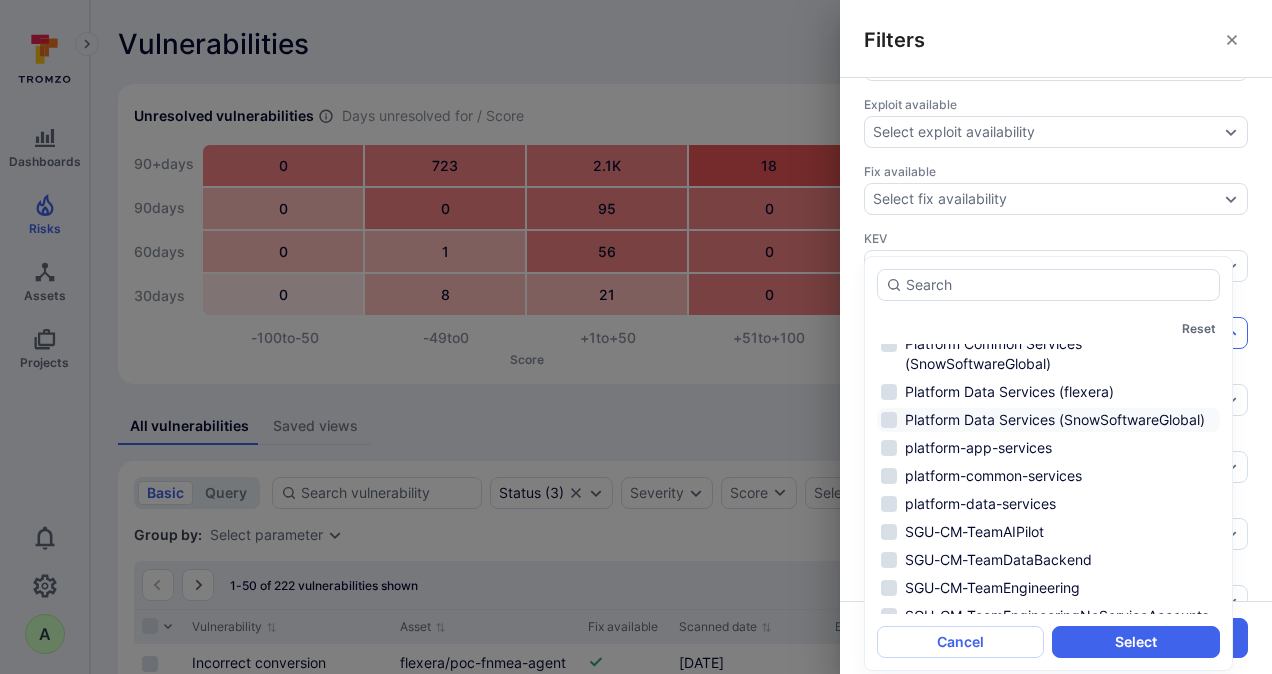 click on "Platform Data Services (SnowSoftwareGlobal)" at bounding box center (1048, 420) 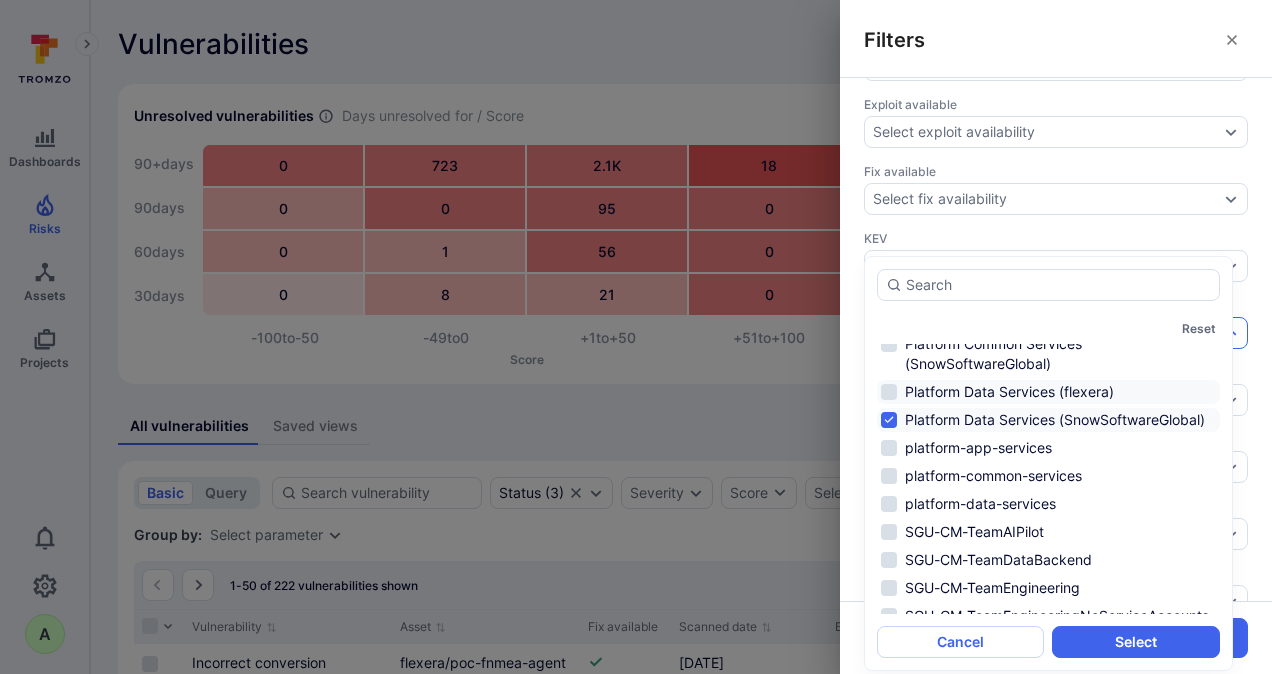click on "Platform Data Services (flexera)" at bounding box center (1048, 392) 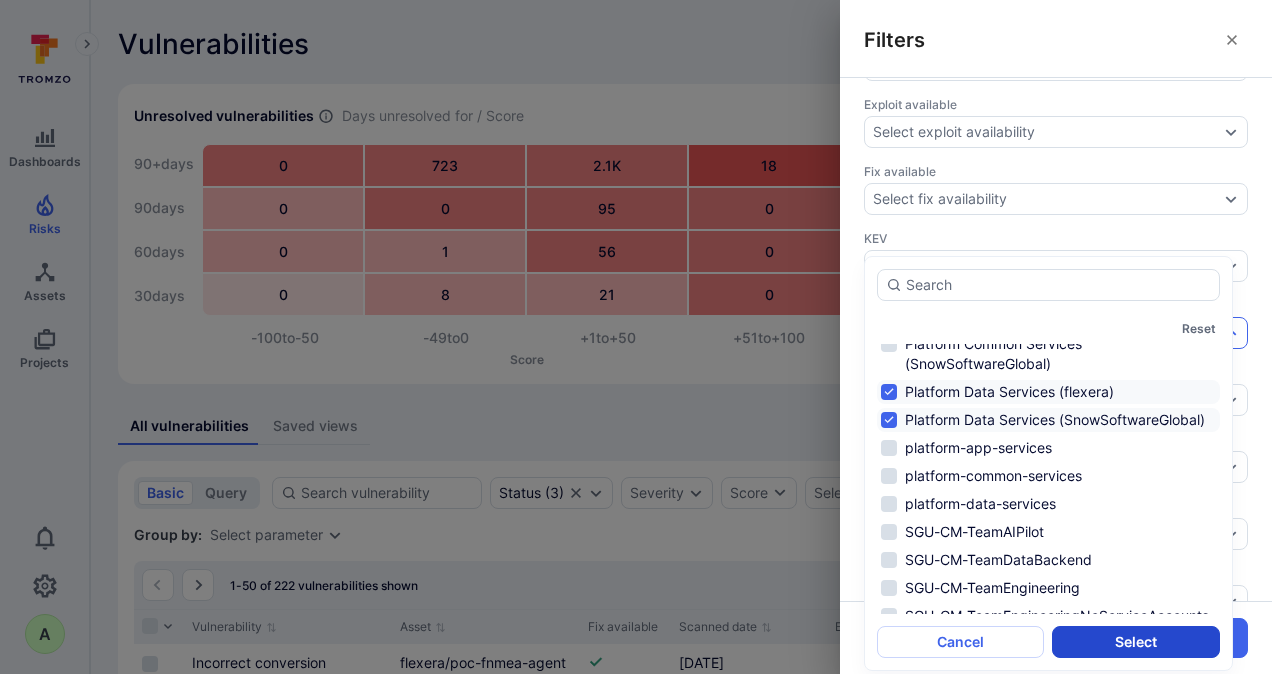 click on "Select" at bounding box center [1135, 642] 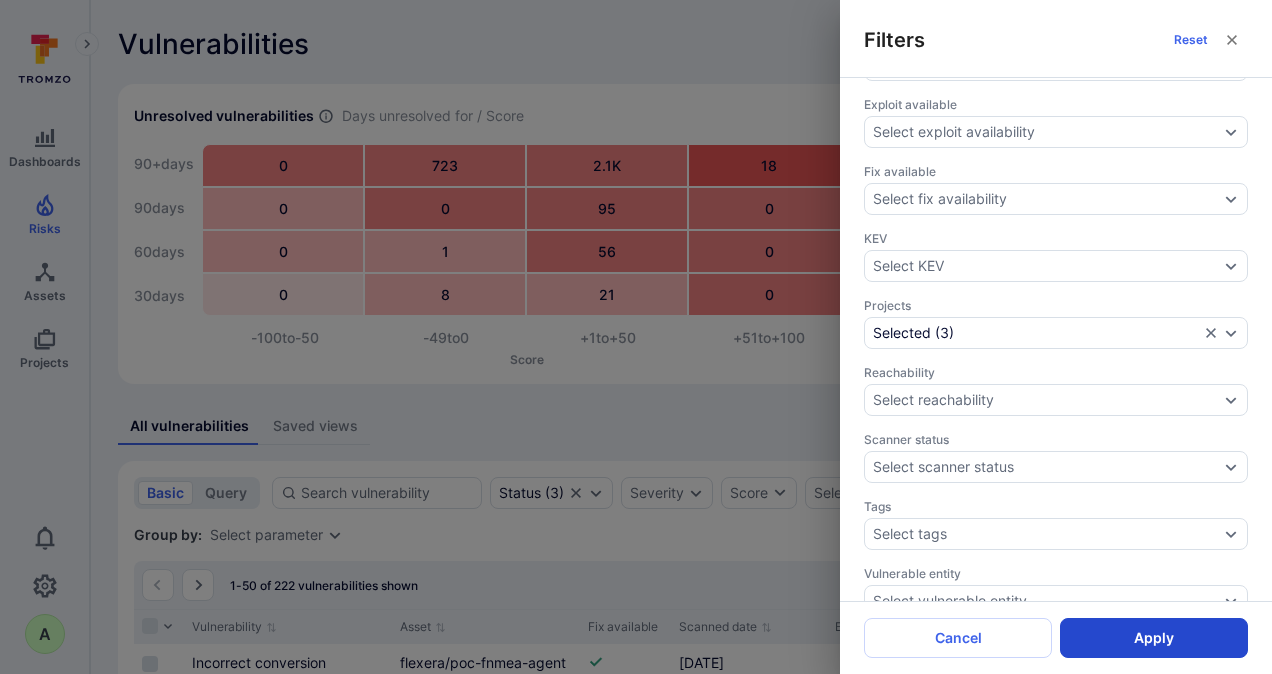 click on "Apply" at bounding box center [1154, 638] 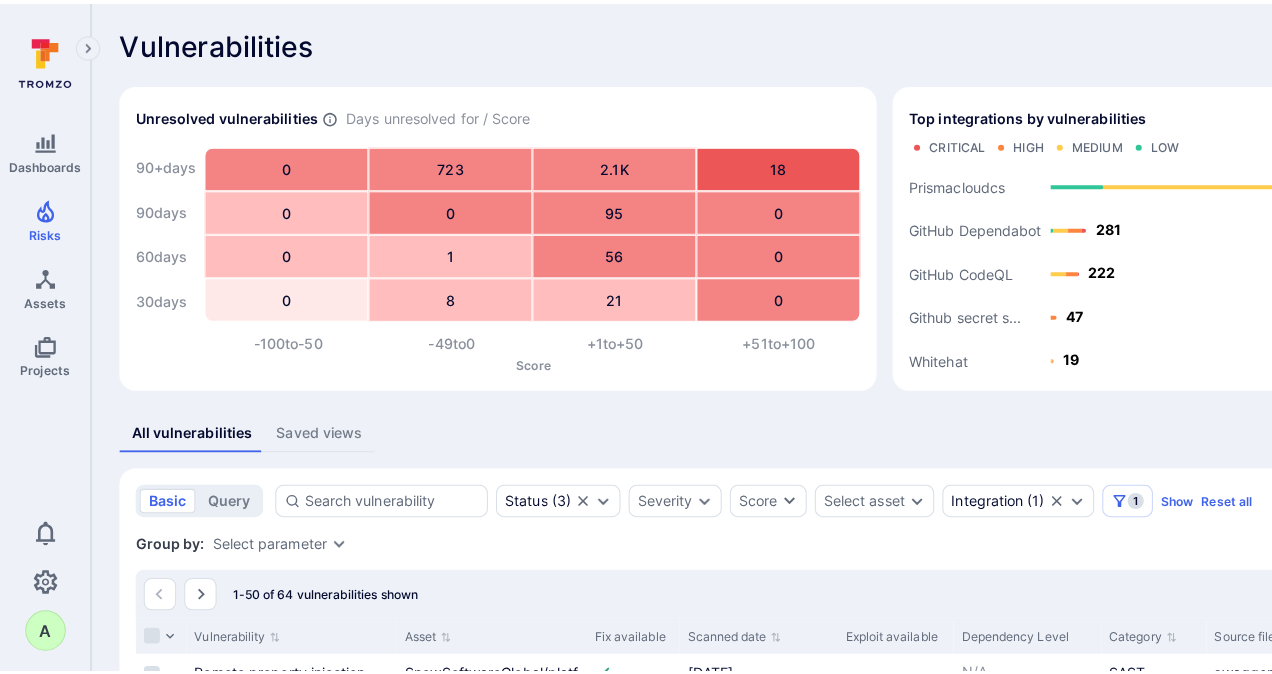 scroll, scrollTop: 0, scrollLeft: 0, axis: both 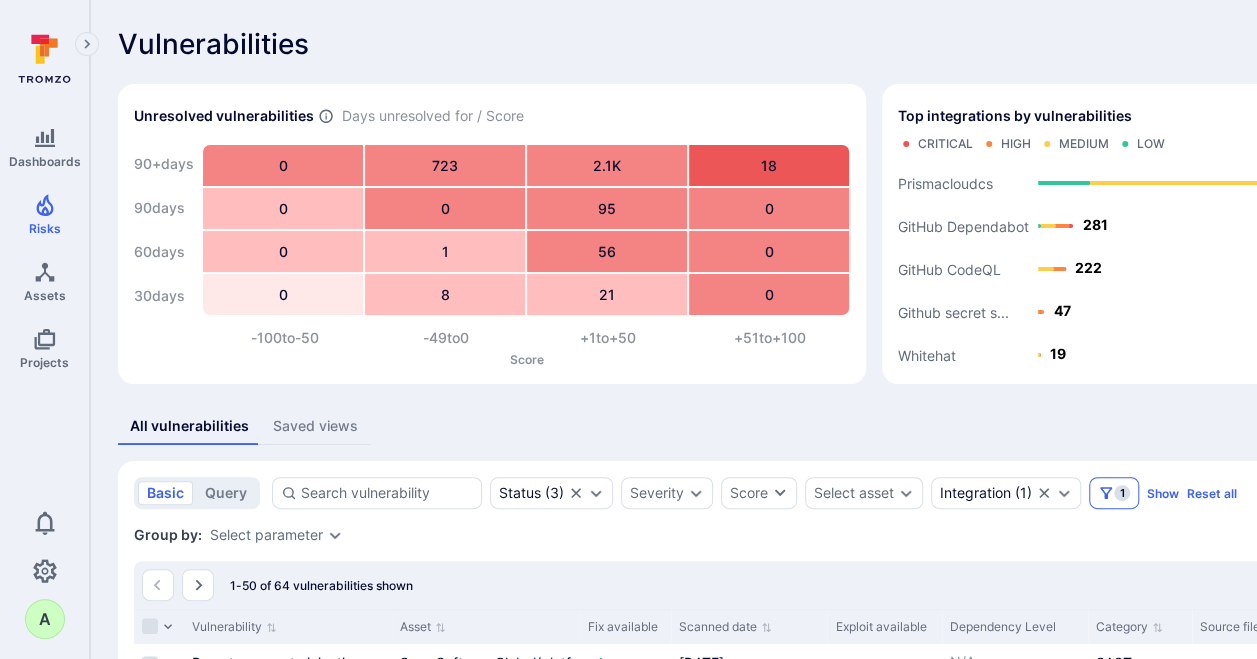 click 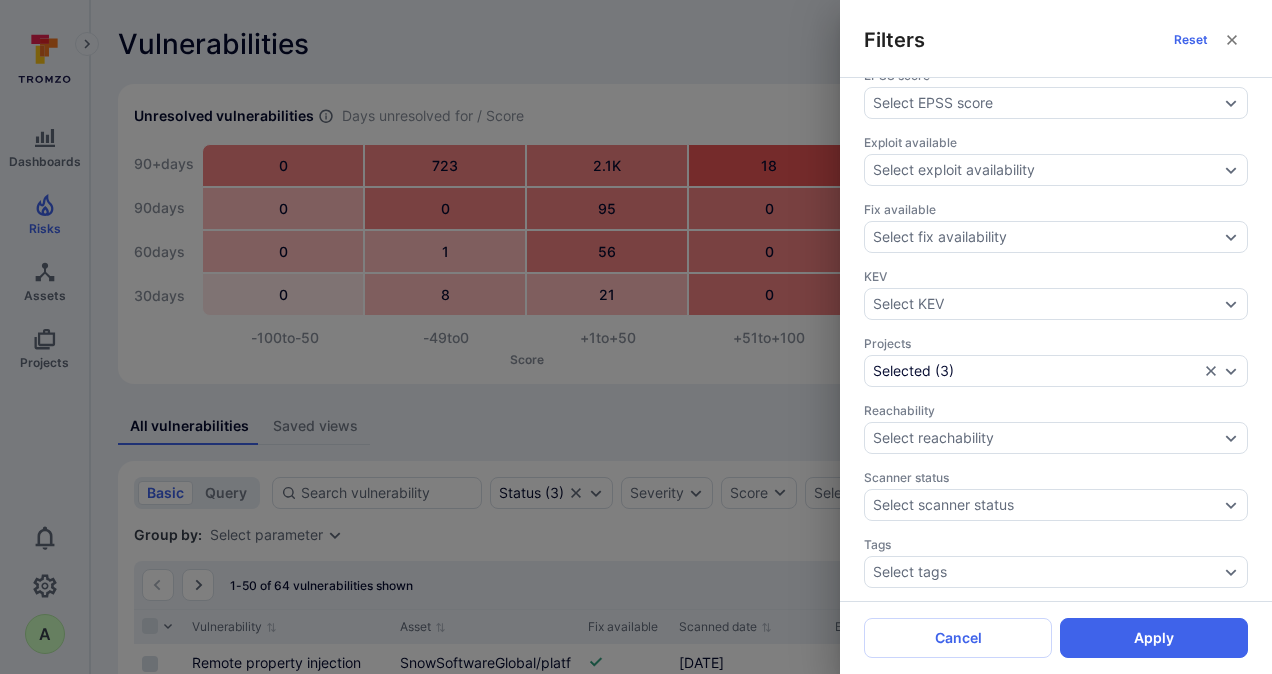 scroll, scrollTop: 600, scrollLeft: 0, axis: vertical 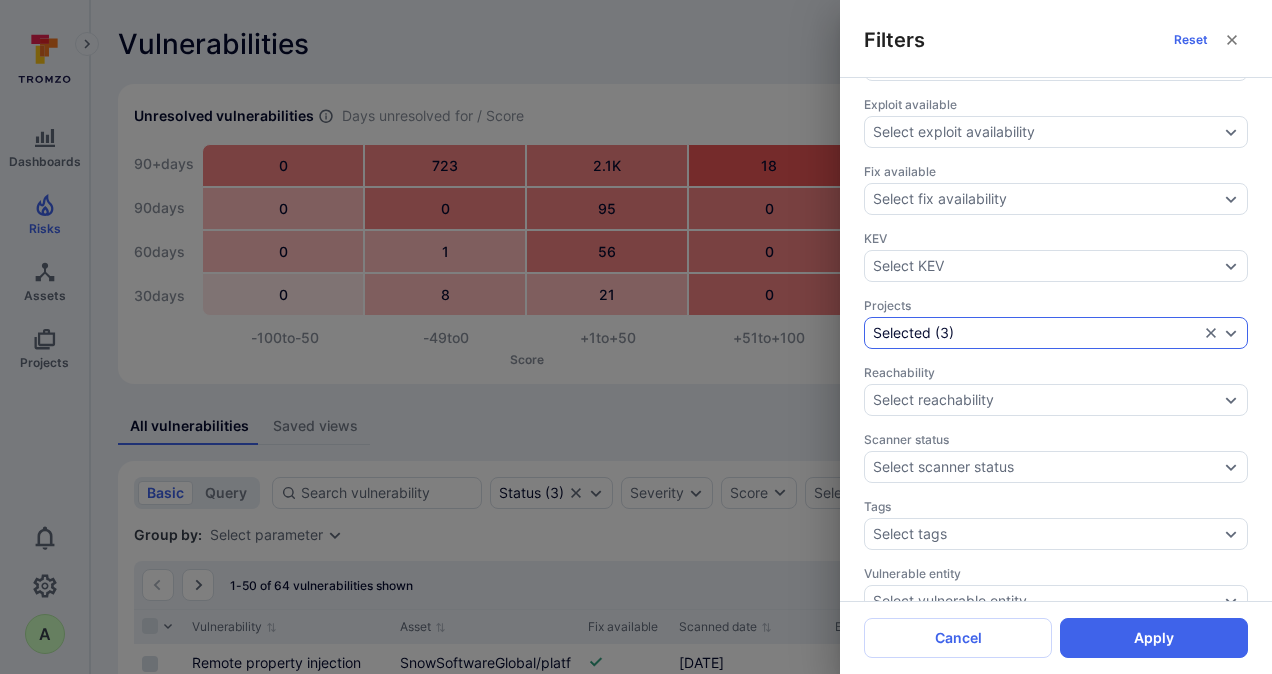 click 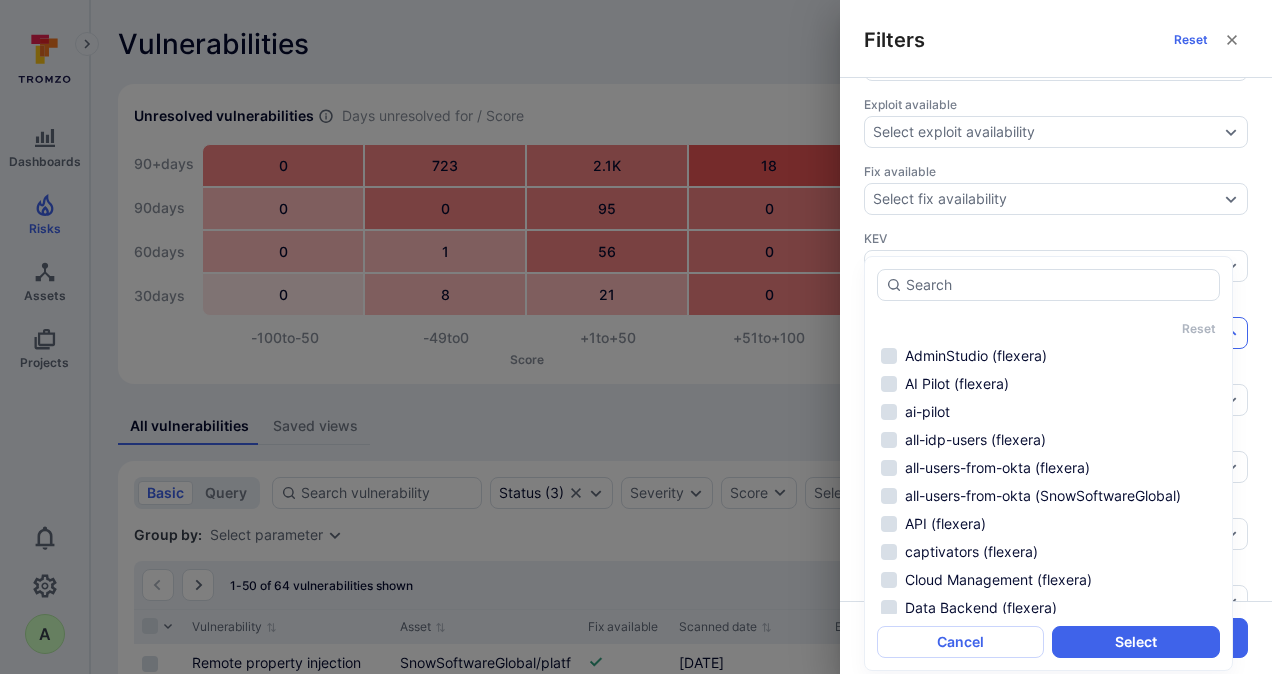 scroll, scrollTop: 62, scrollLeft: 0, axis: vertical 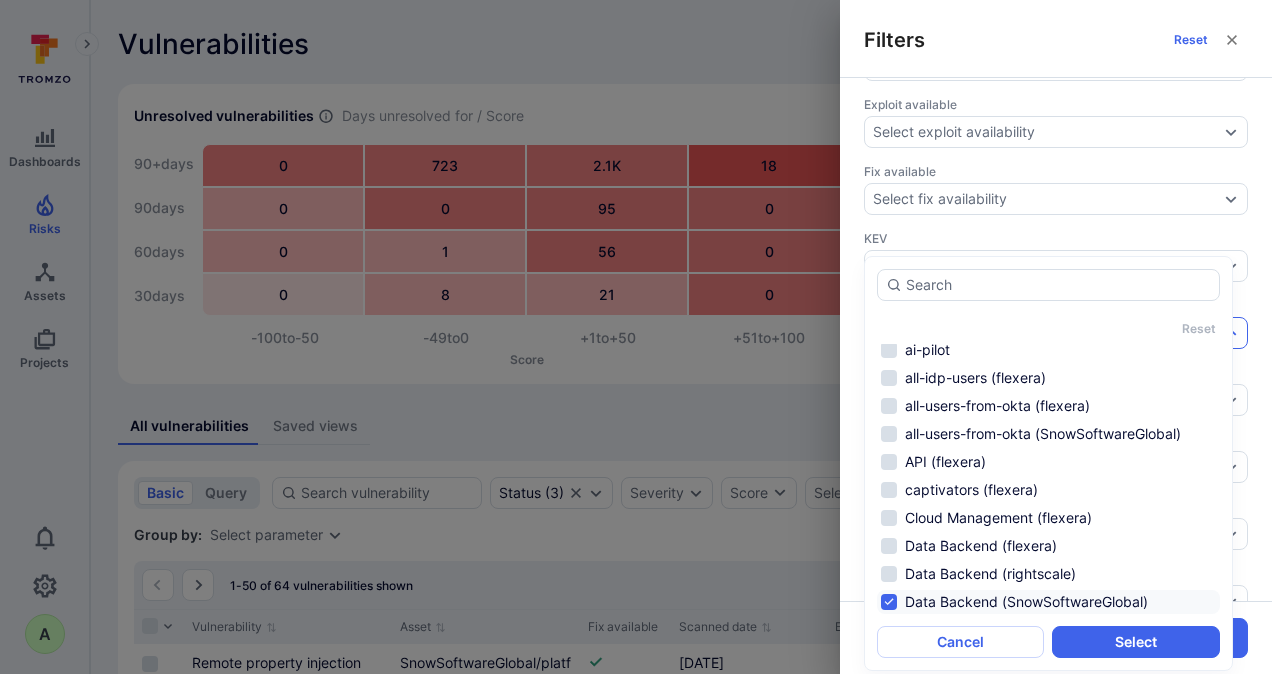 click on "Data Backend (SnowSoftwareGlobal)" at bounding box center (1048, 602) 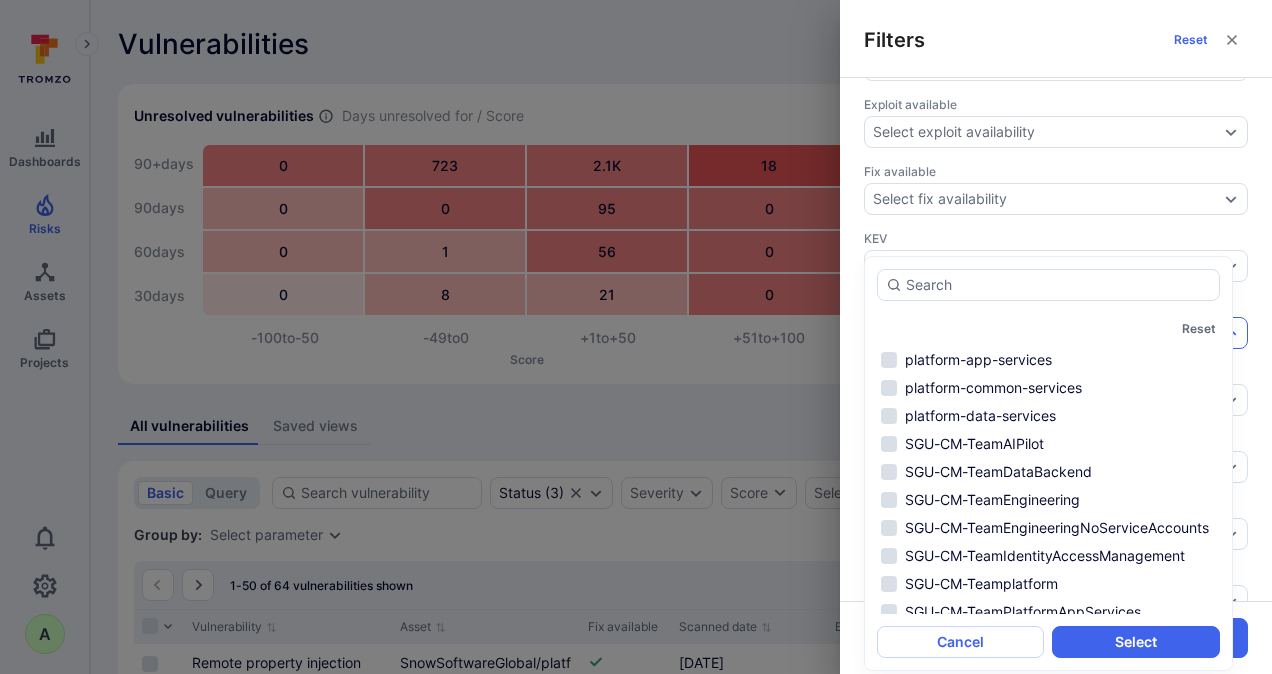 scroll, scrollTop: 1262, scrollLeft: 0, axis: vertical 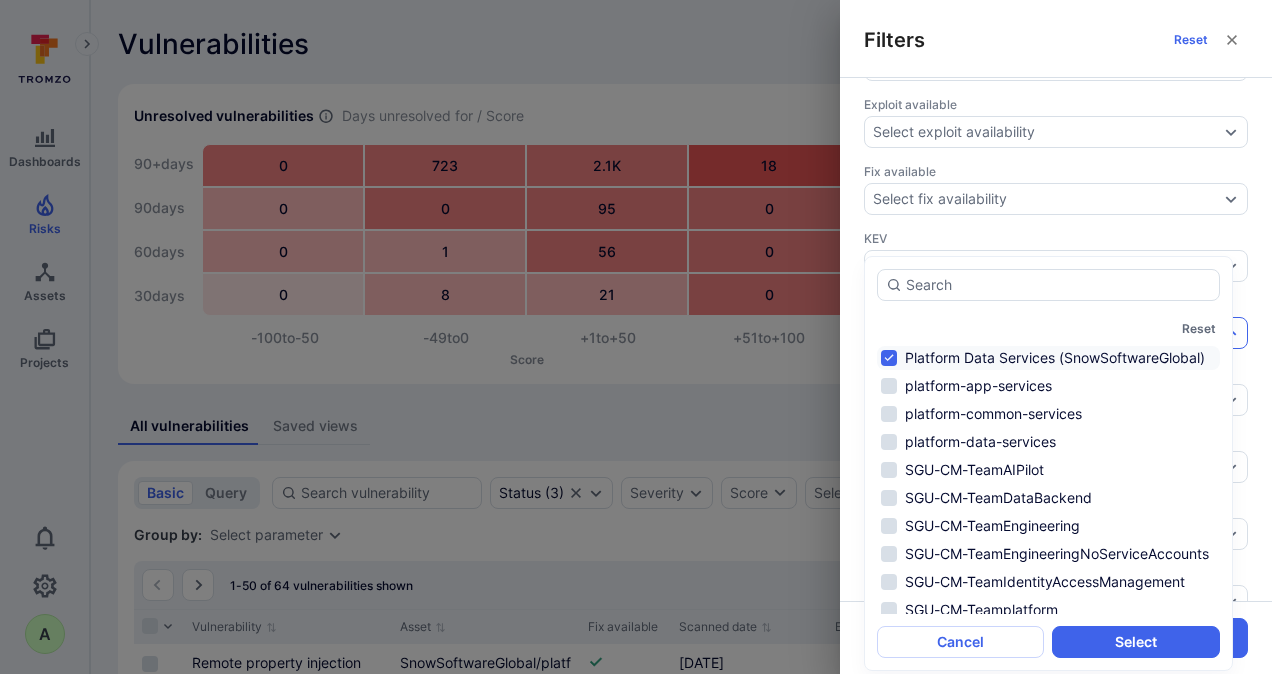 click on "Platform Data Services (SnowSoftwareGlobal)" at bounding box center [1048, 358] 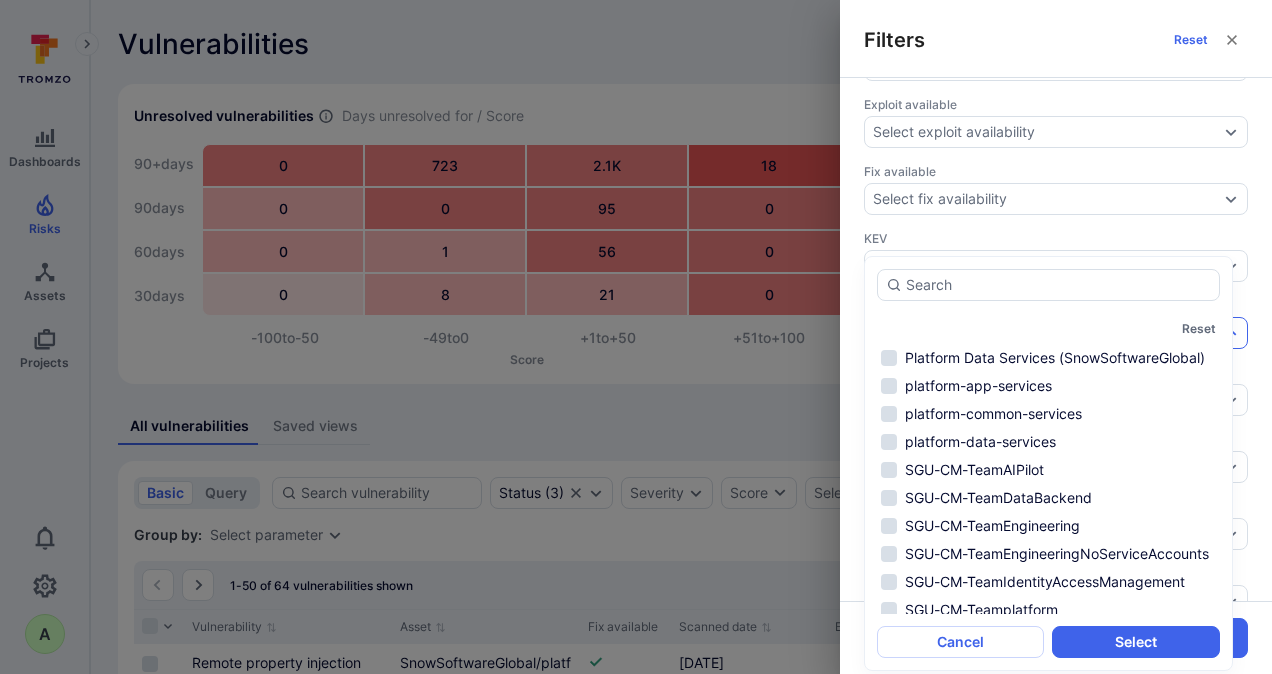 click on "Platform Data Services (flexera)" at bounding box center (1048, 330) 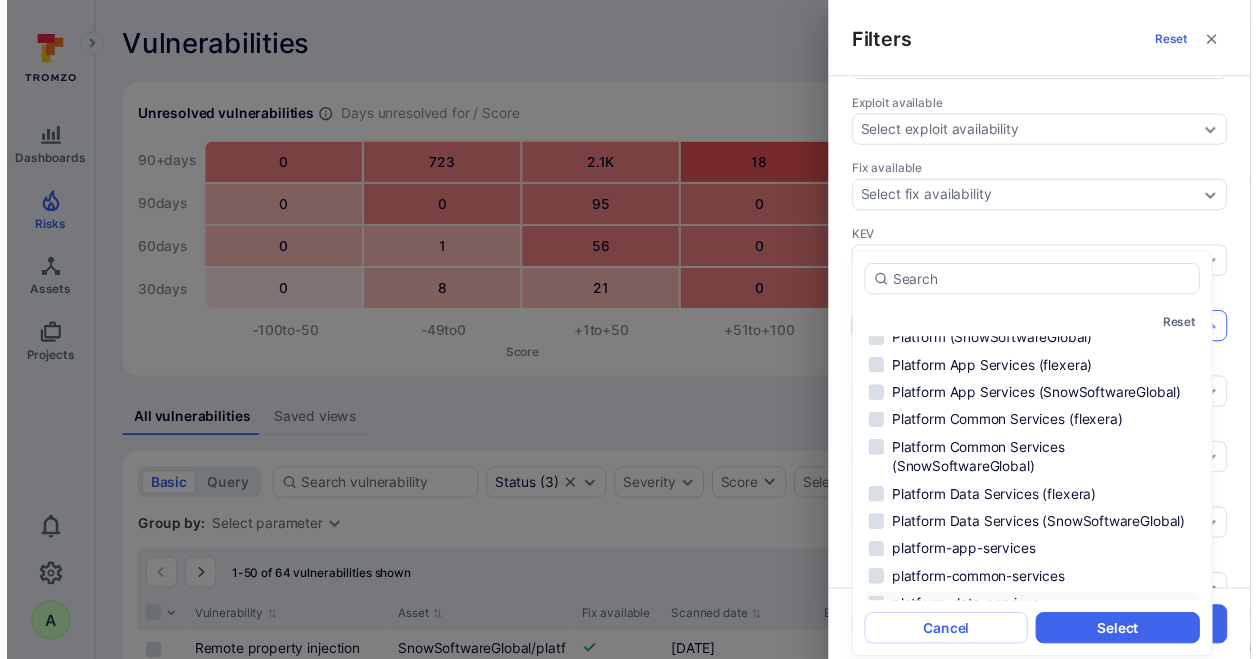 scroll, scrollTop: 1062, scrollLeft: 0, axis: vertical 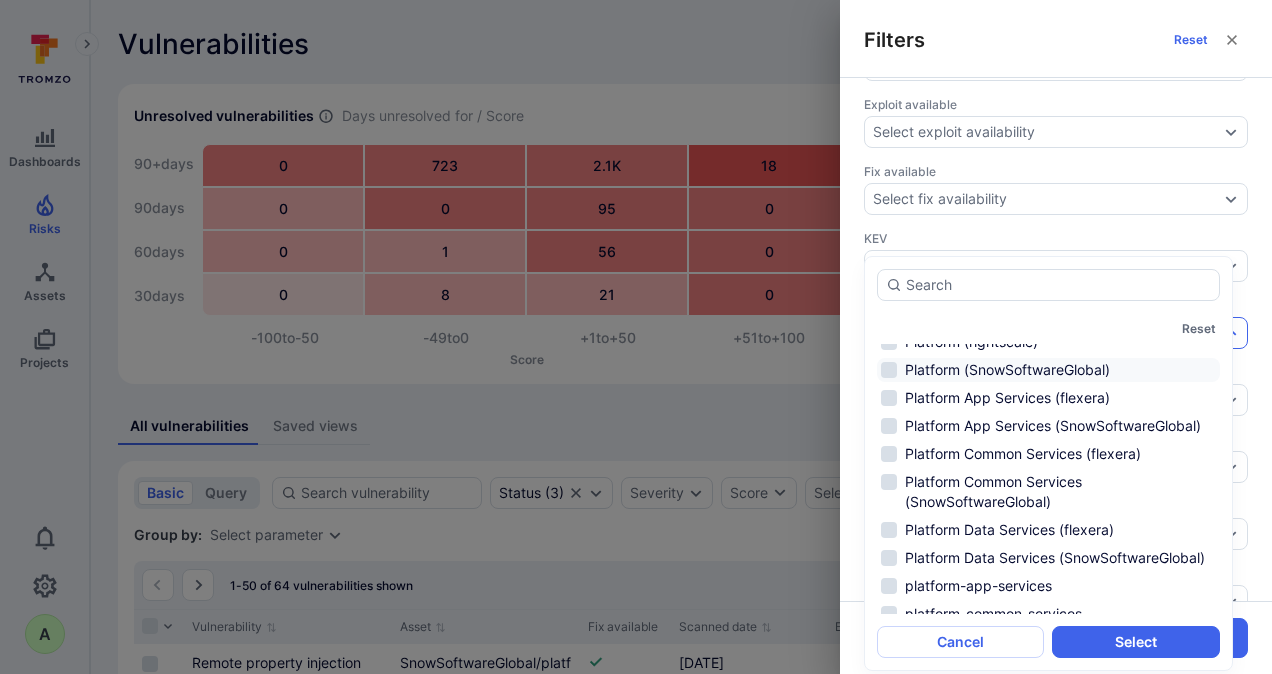 click on "Platform (SnowSoftwareGlobal)" at bounding box center [1048, 370] 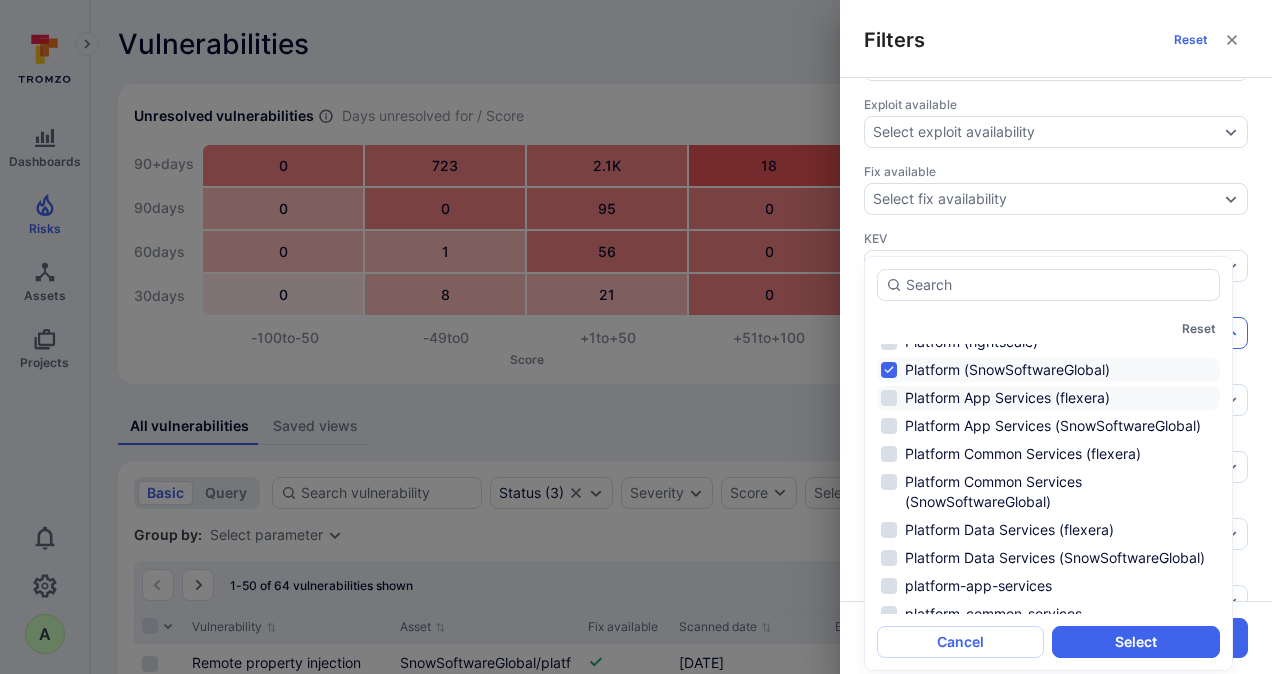 click on "Platform App Services (flexera)" at bounding box center [1048, 398] 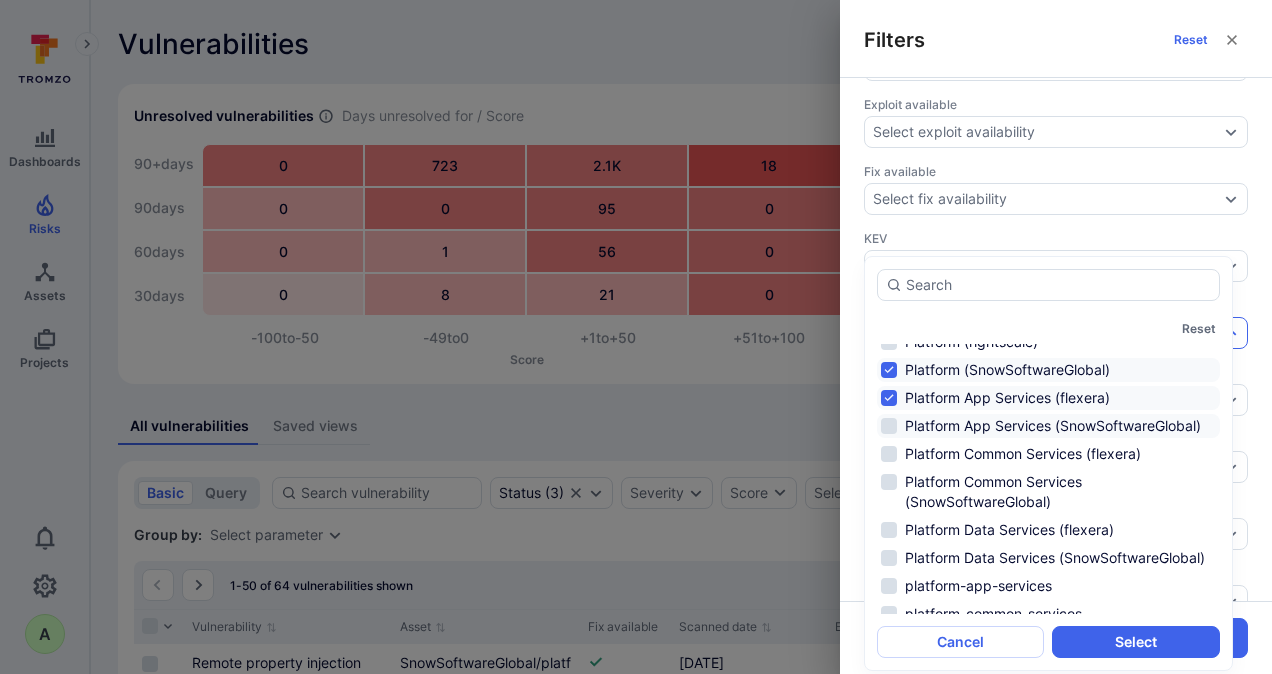 click on "Platform App Services (SnowSoftwareGlobal)" at bounding box center [1048, 426] 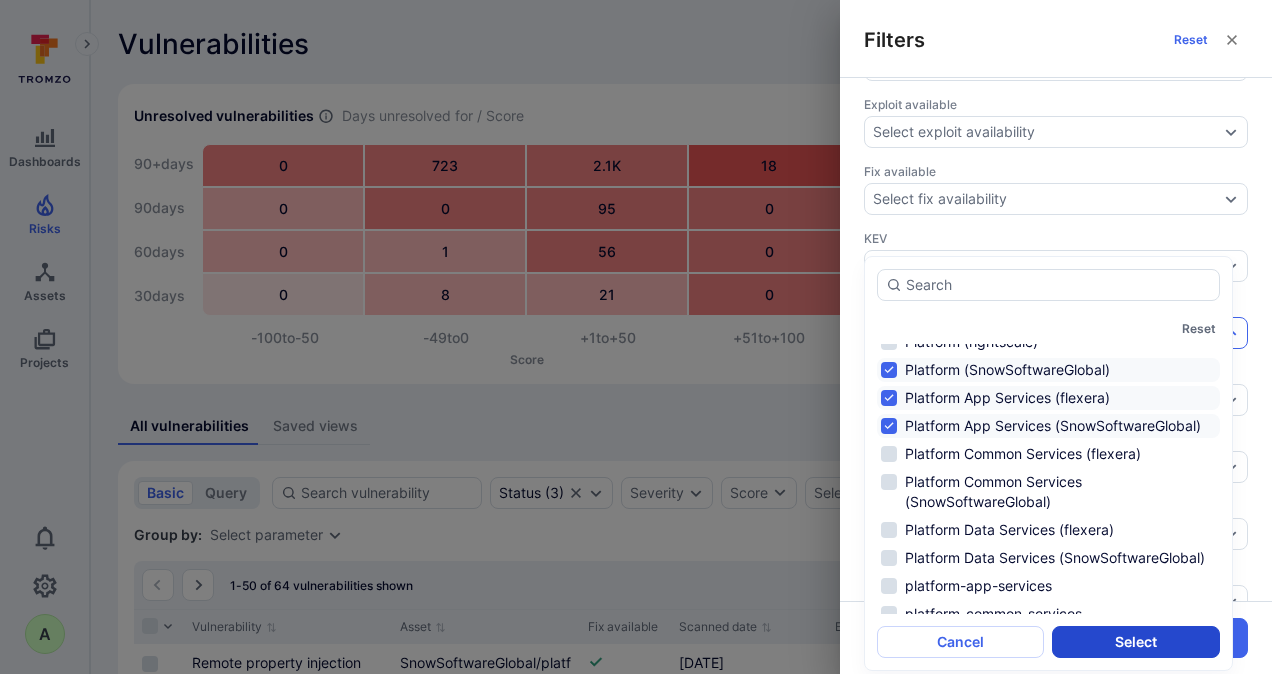 click on "Select" at bounding box center (1135, 642) 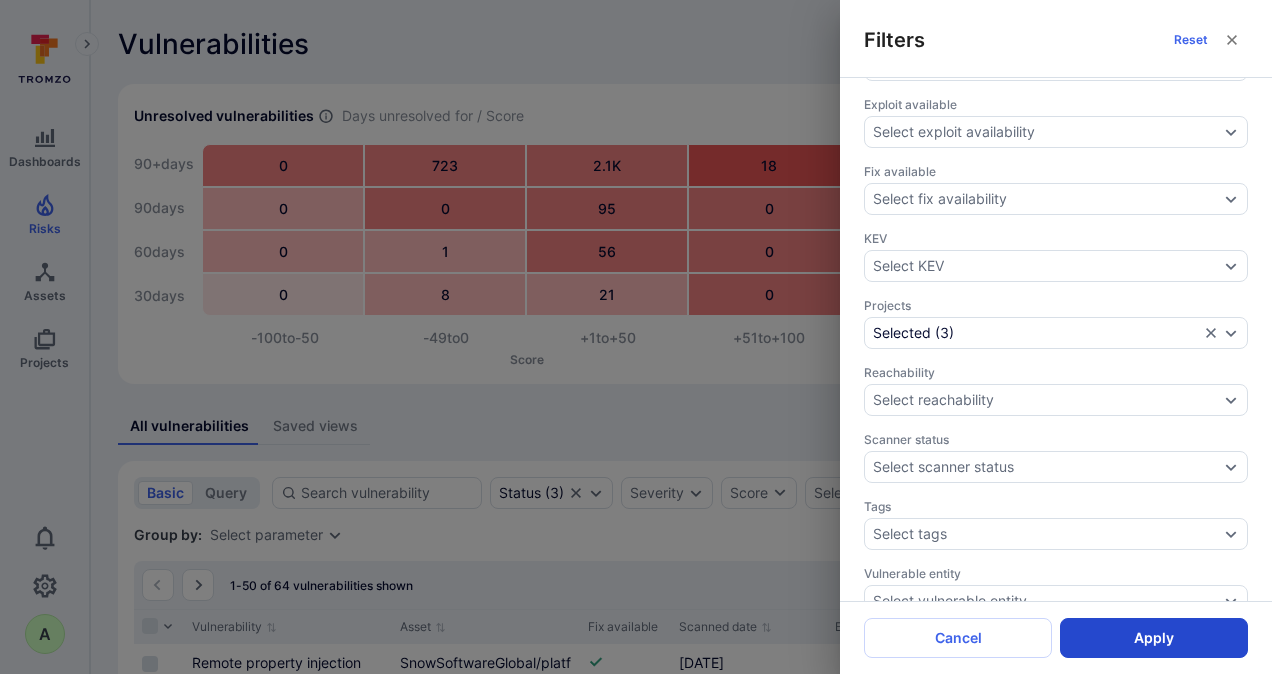 click on "Apply" at bounding box center (1154, 638) 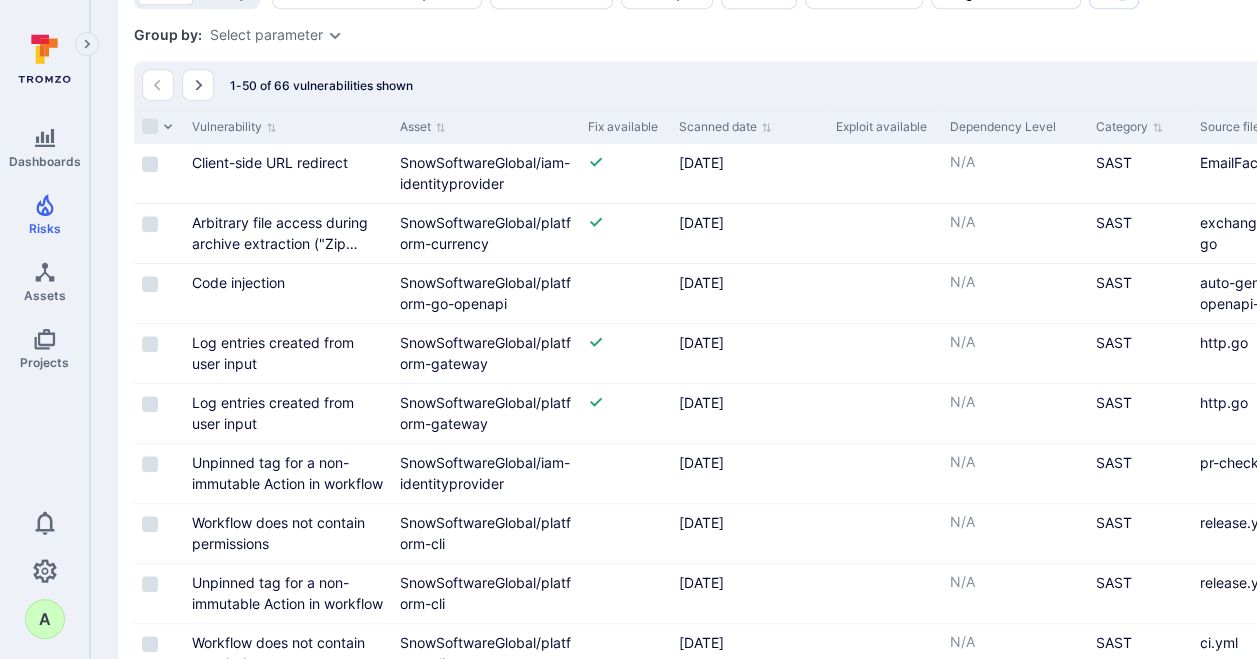 scroll, scrollTop: 300, scrollLeft: 0, axis: vertical 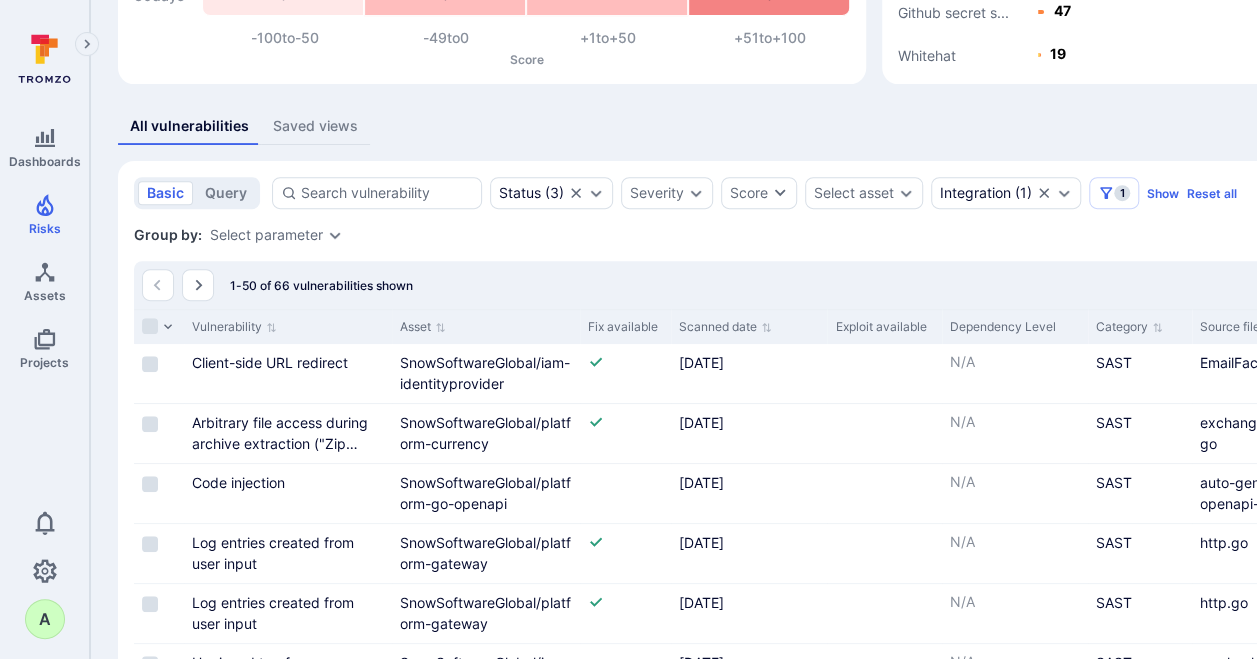 click on "Asset" at bounding box center [485, 326] 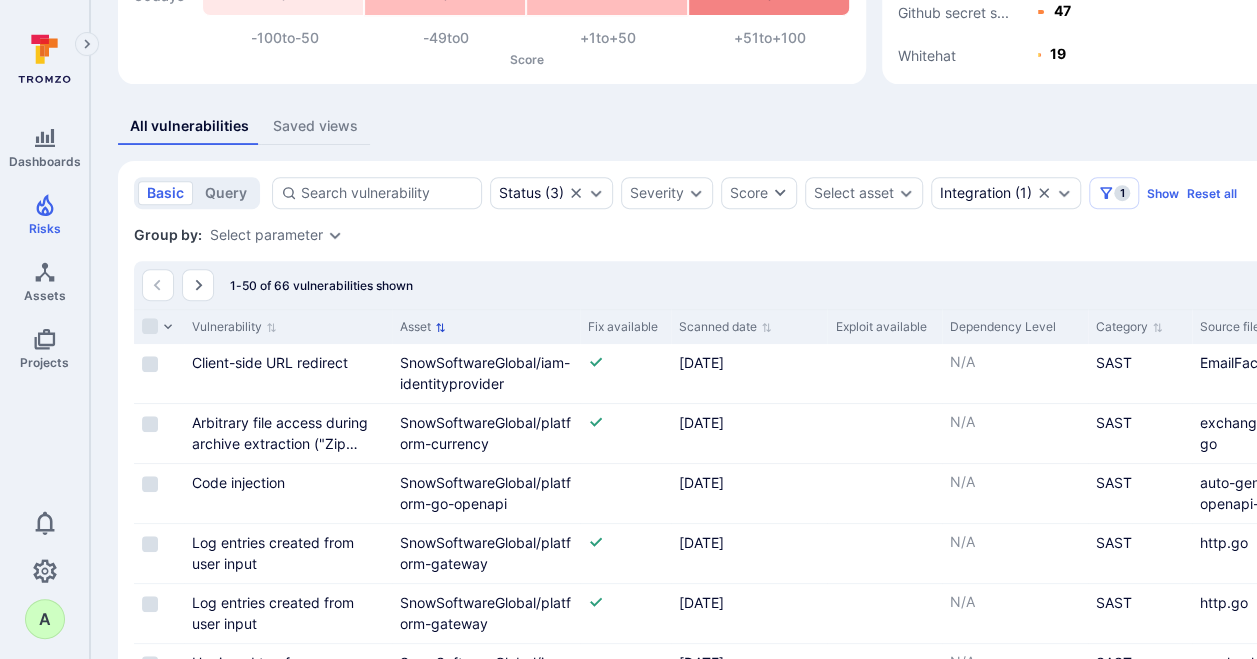 click 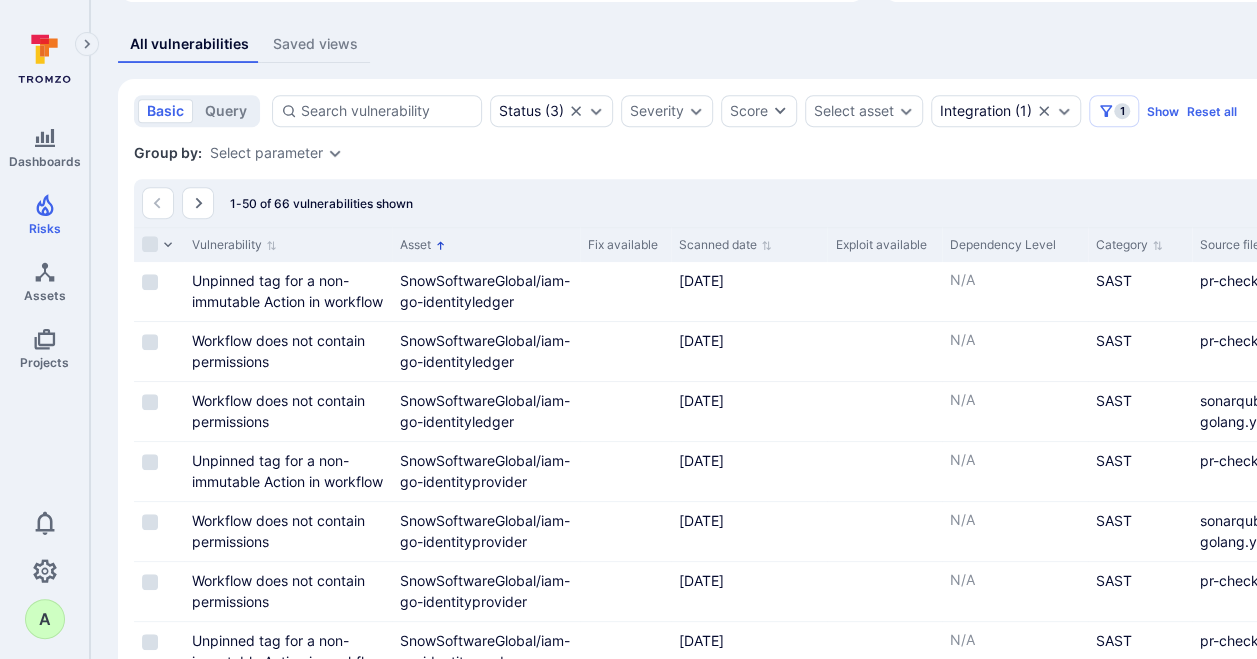 scroll, scrollTop: 500, scrollLeft: 0, axis: vertical 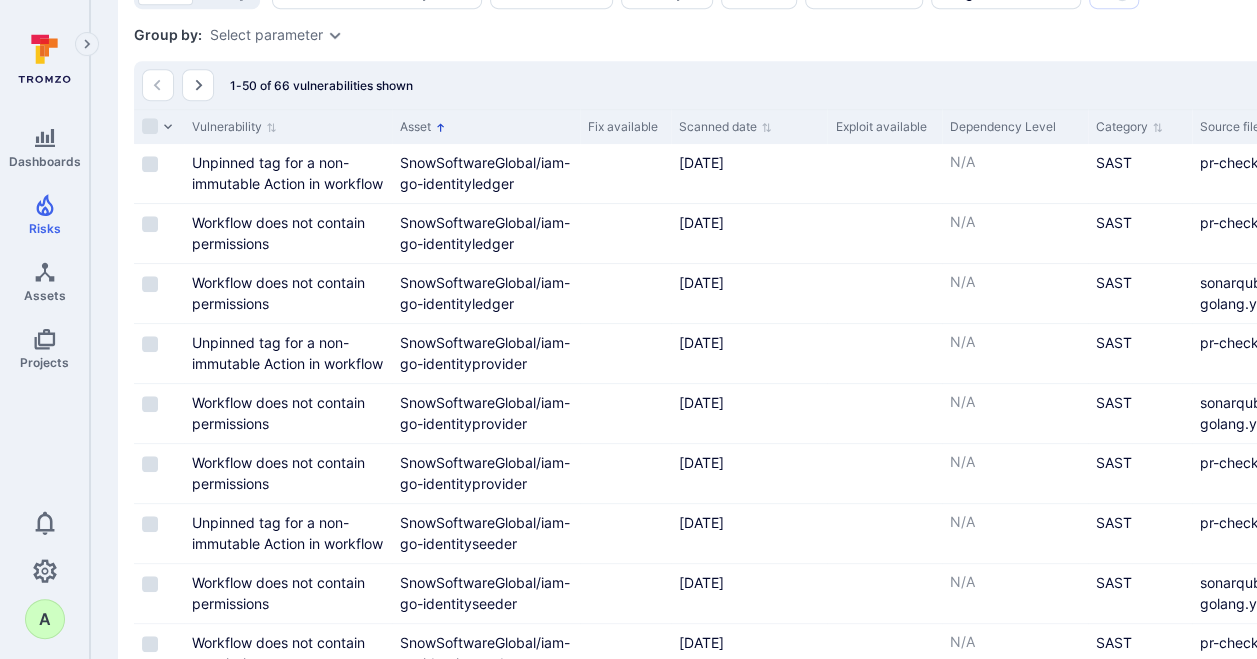 type 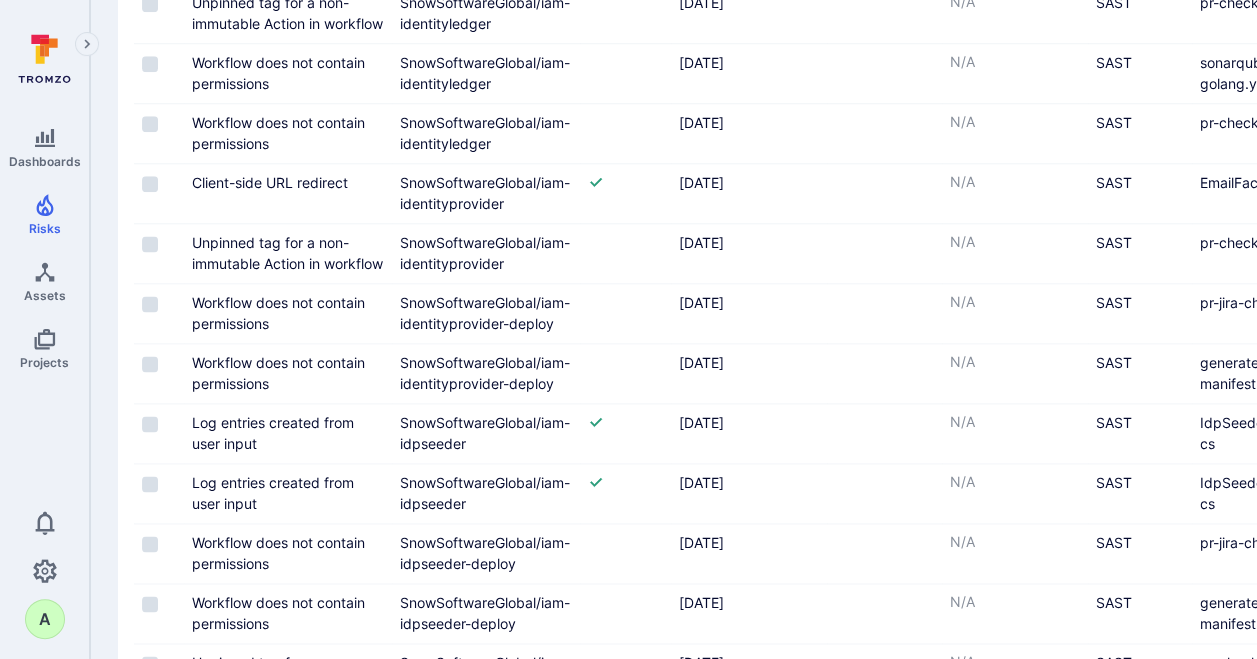 scroll, scrollTop: 600, scrollLeft: 0, axis: vertical 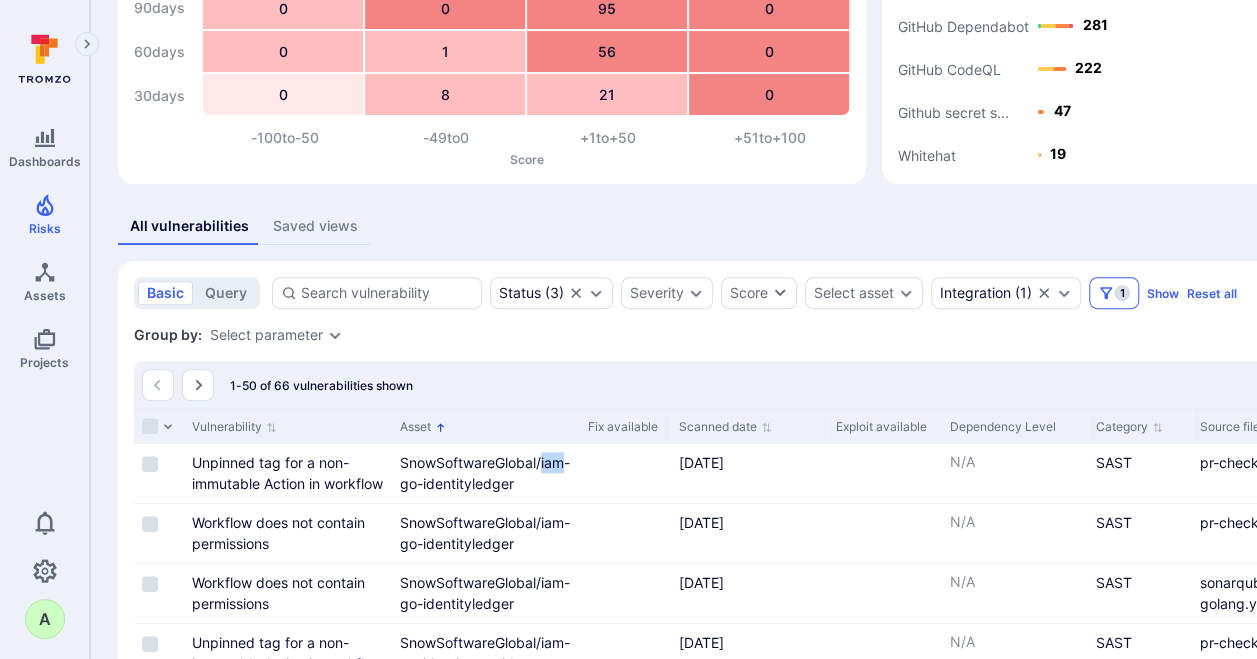 click 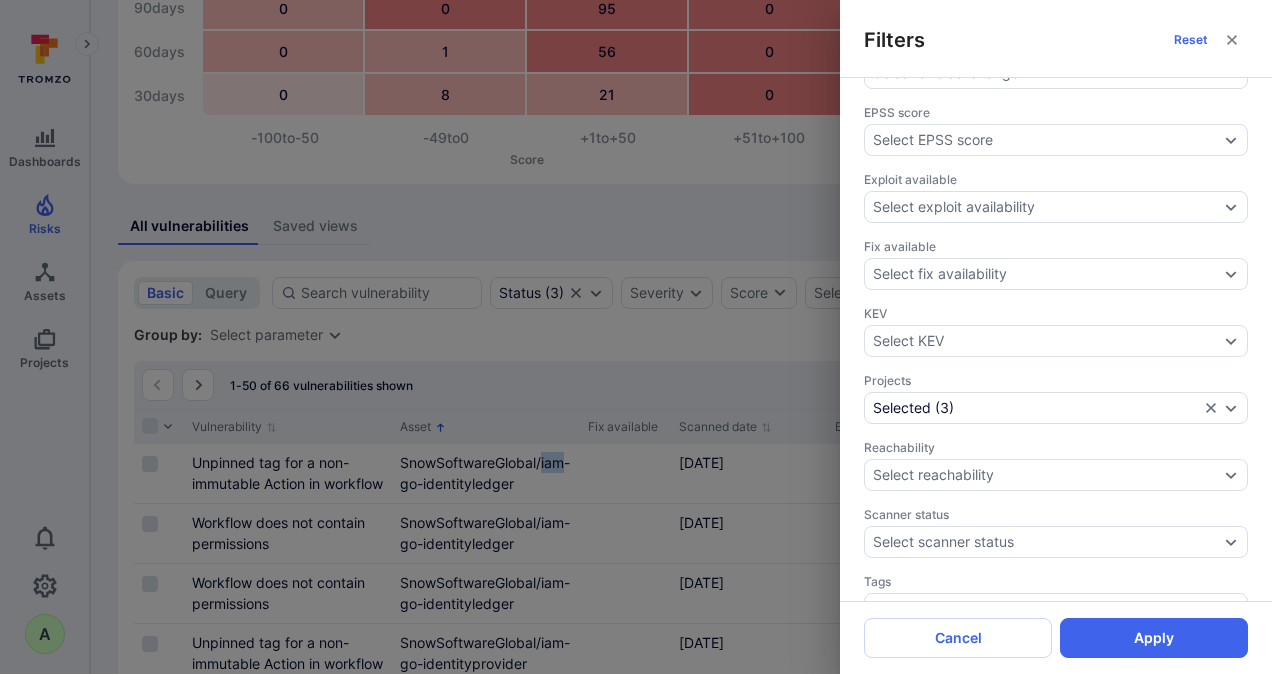 scroll, scrollTop: 600, scrollLeft: 0, axis: vertical 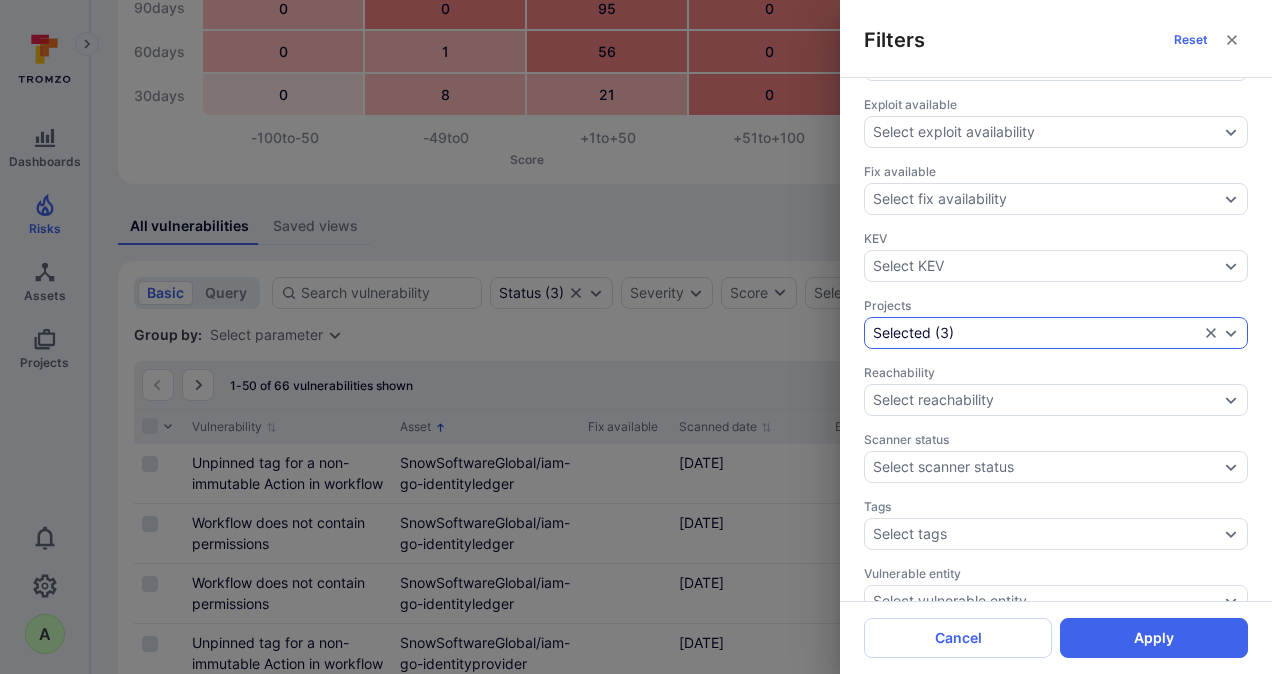 click on "Selected  ( 3 )" at bounding box center (1056, 333) 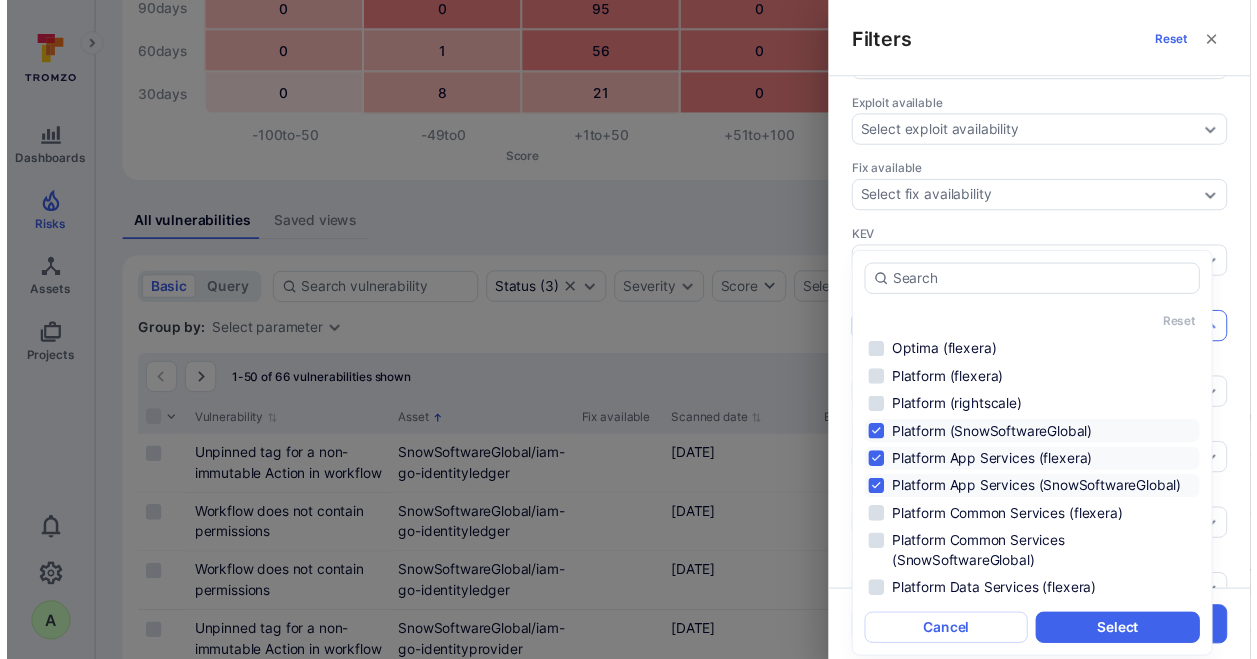 scroll, scrollTop: 1090, scrollLeft: 0, axis: vertical 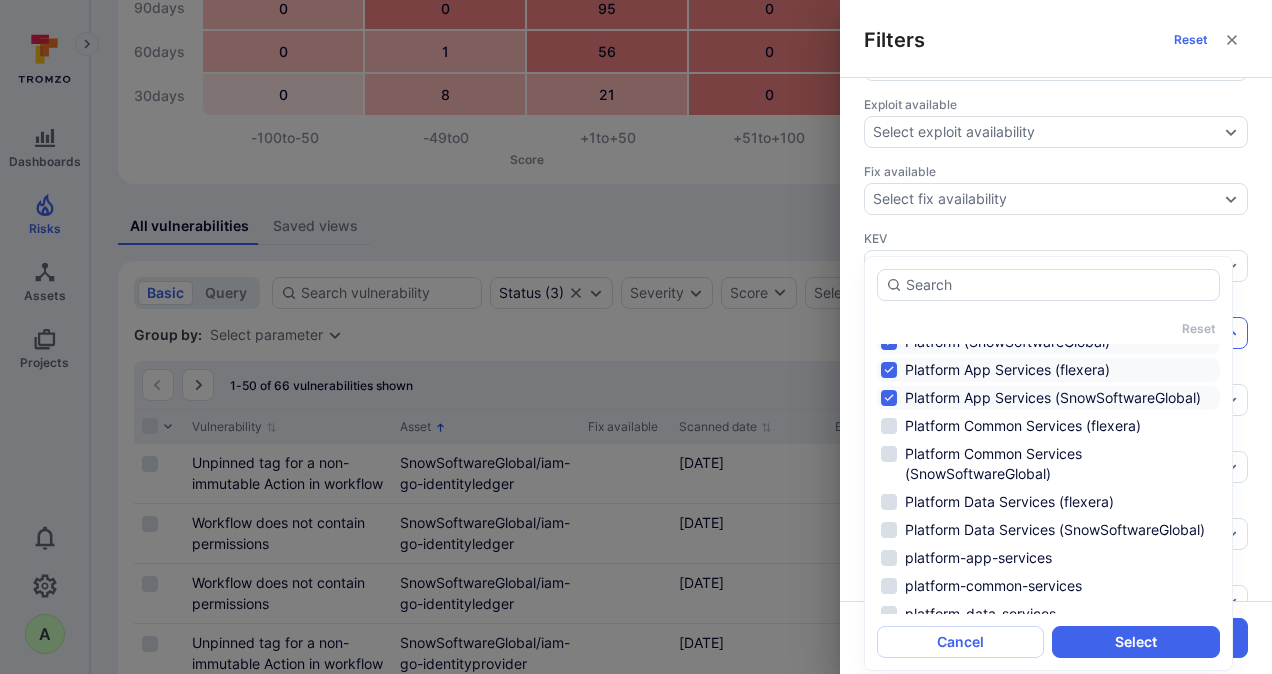 click on "Platform (SnowSoftwareGlobal)" at bounding box center (1048, 342) 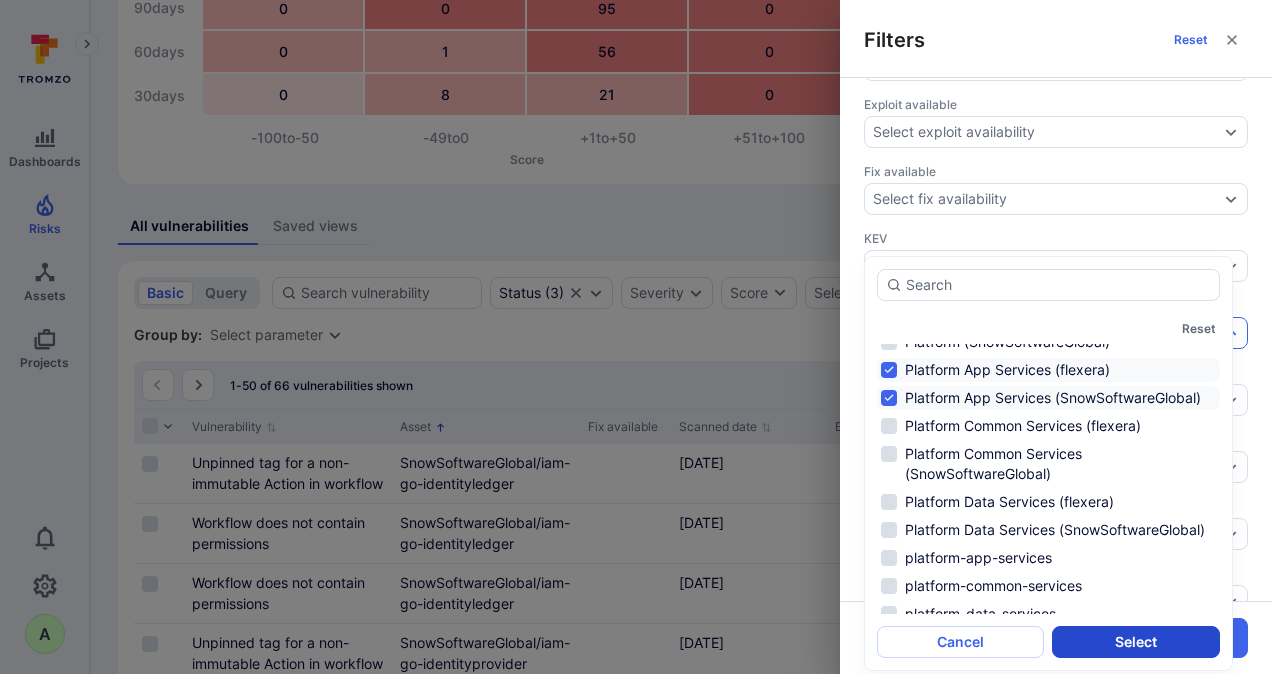 click on "Select" at bounding box center [1135, 642] 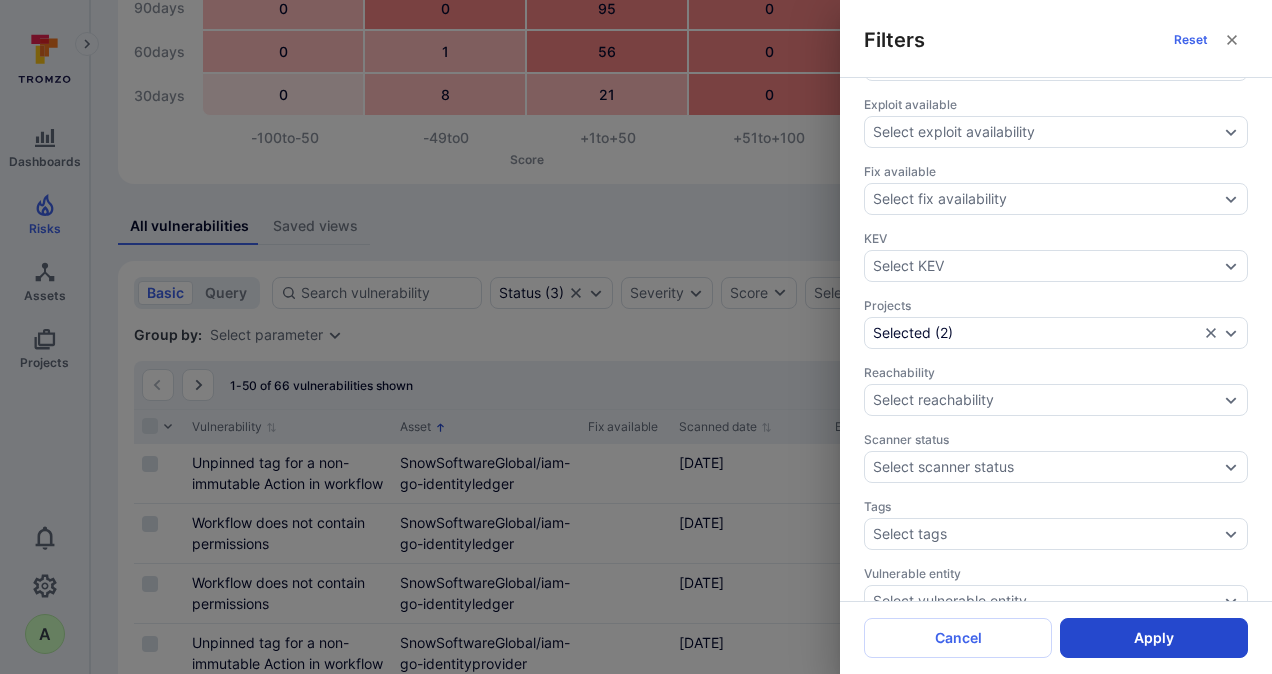 click on "Apply" at bounding box center (1154, 638) 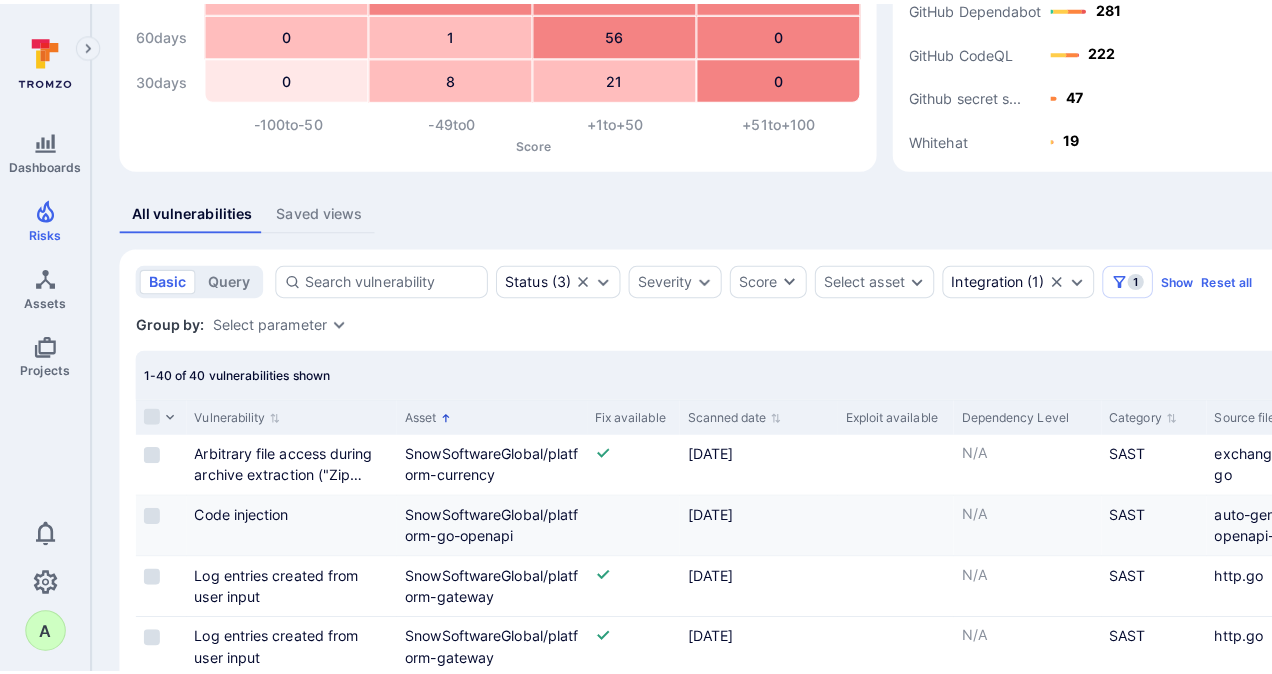 scroll, scrollTop: 200, scrollLeft: 0, axis: vertical 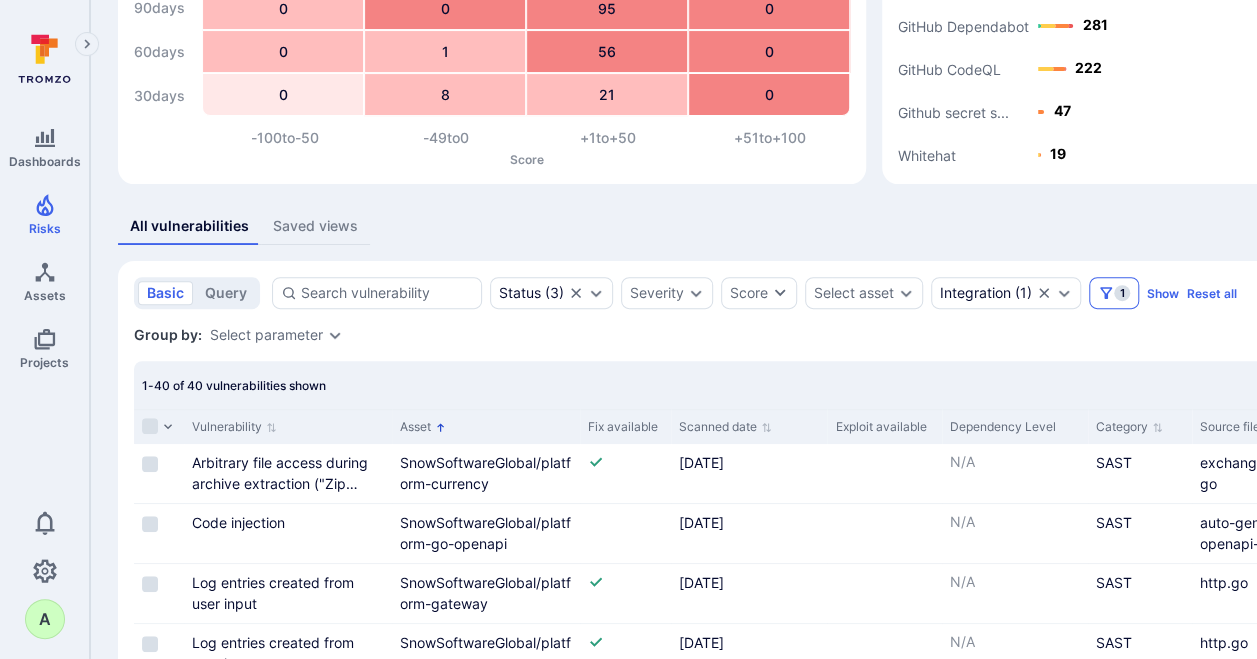 click on "1" at bounding box center [1122, 293] 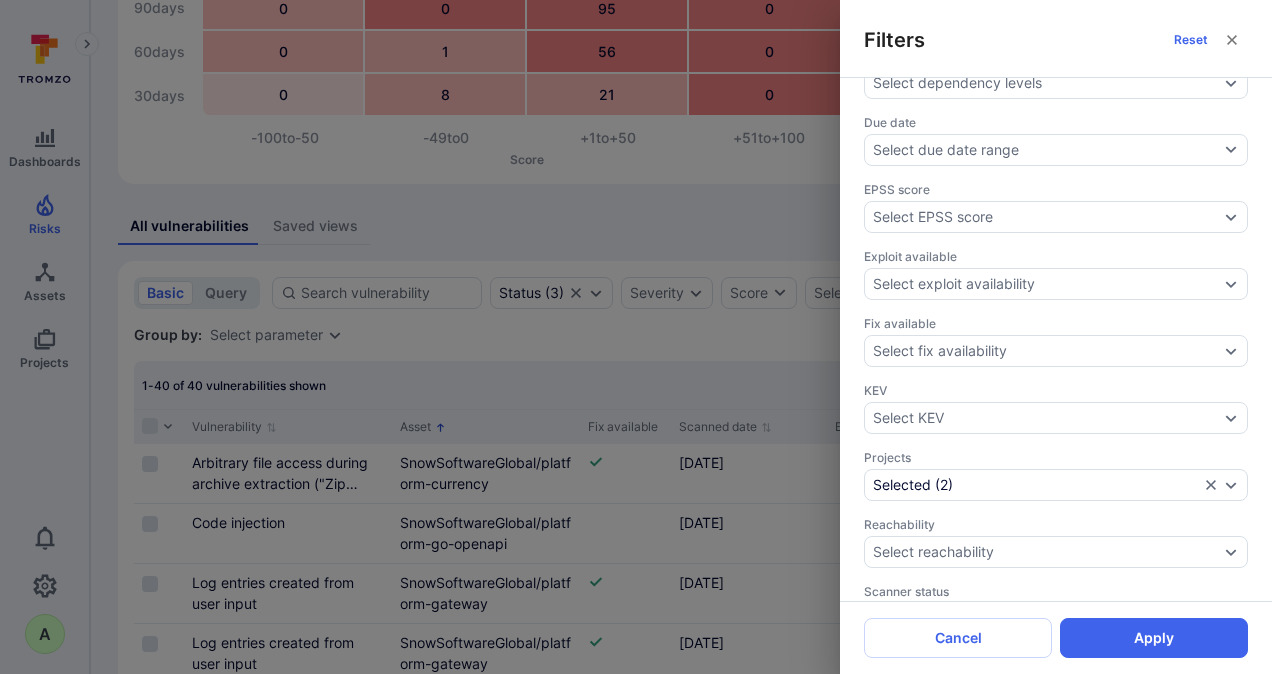 scroll, scrollTop: 500, scrollLeft: 0, axis: vertical 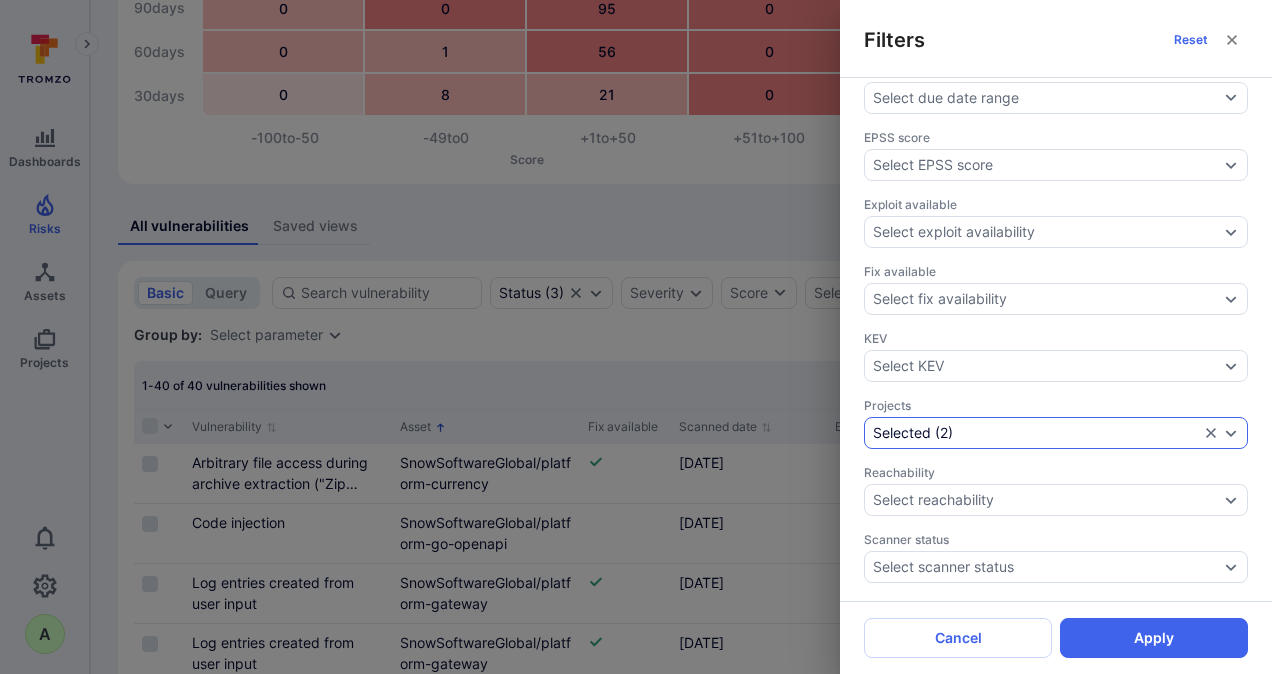 click 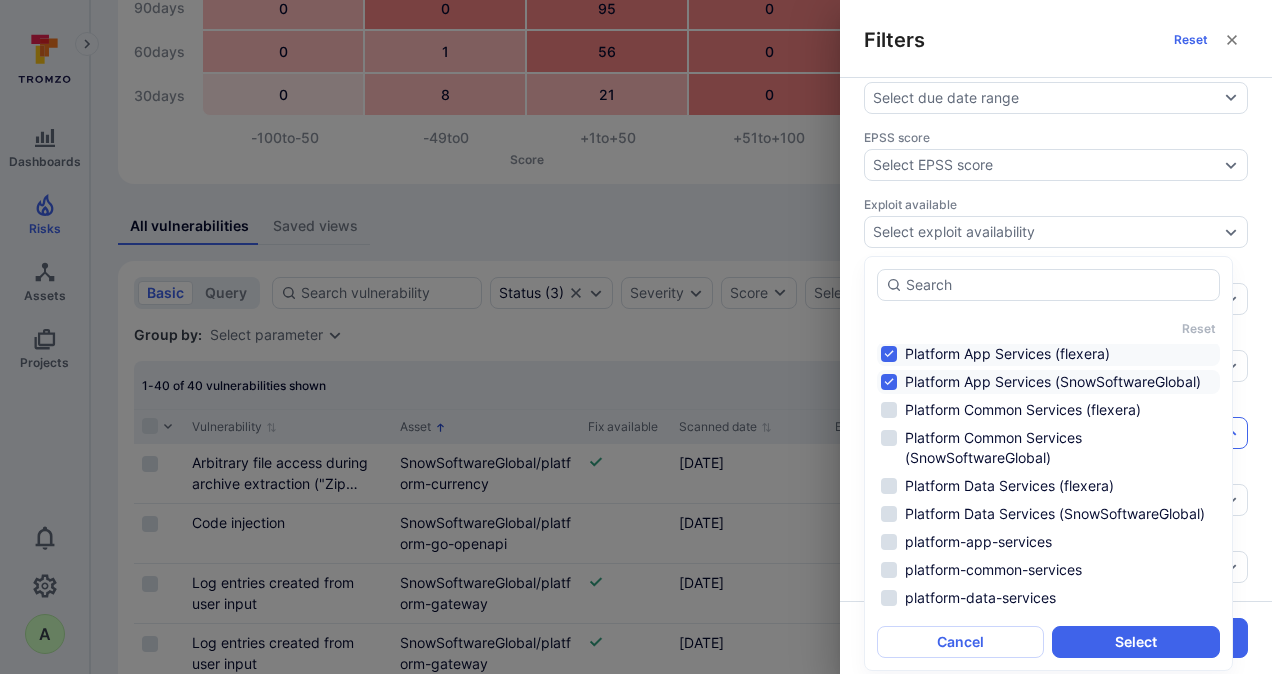 scroll, scrollTop: 1118, scrollLeft: 0, axis: vertical 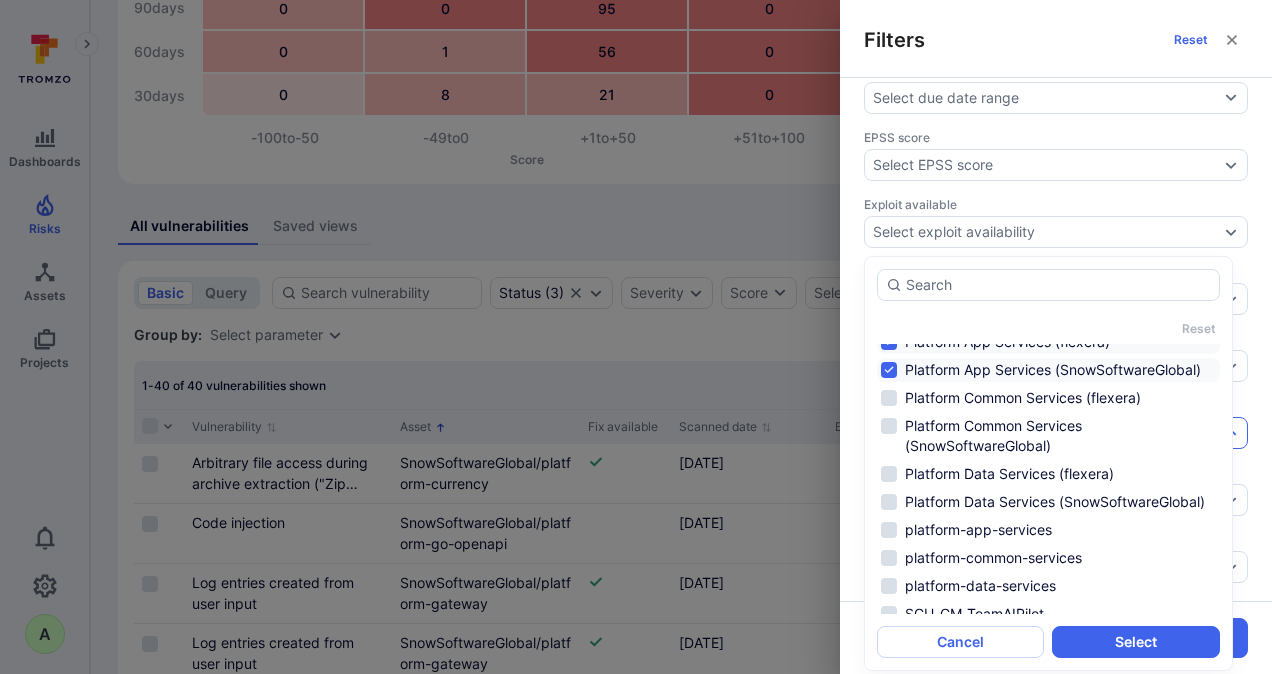 click on "Platform (SnowSoftwareGlobal)" at bounding box center (1048, 314) 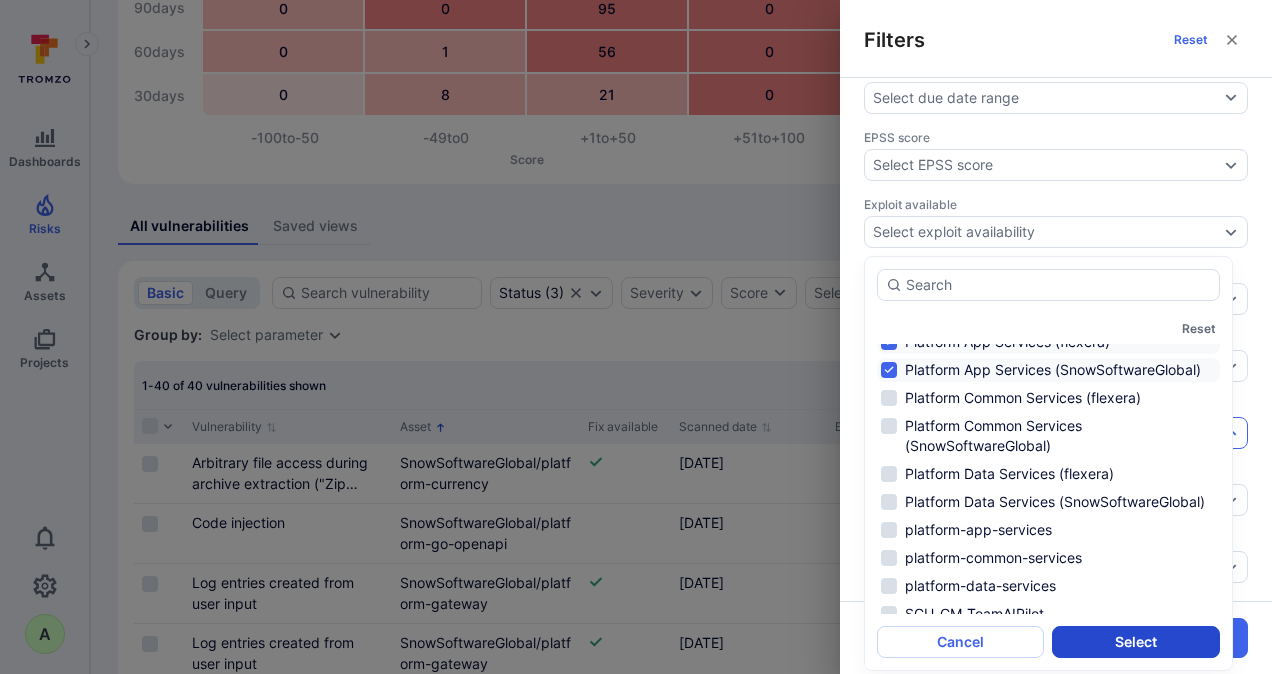 click on "Select" at bounding box center [1135, 642] 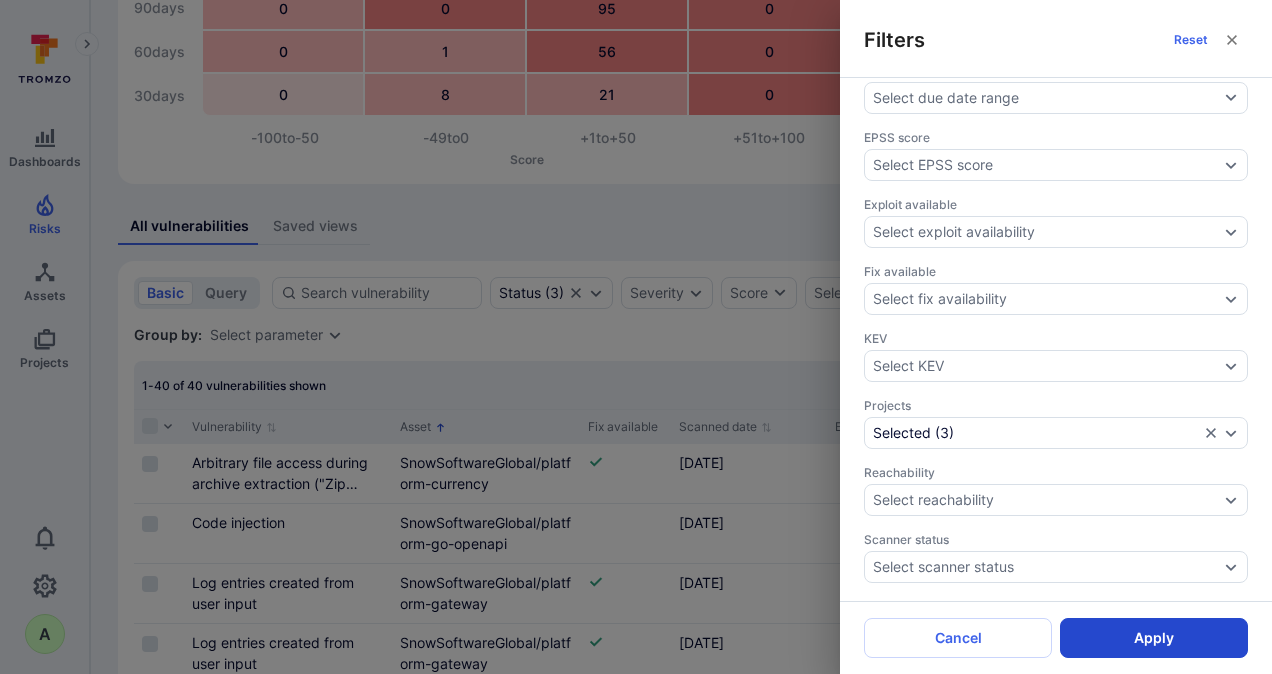 click on "Apply" at bounding box center (1154, 638) 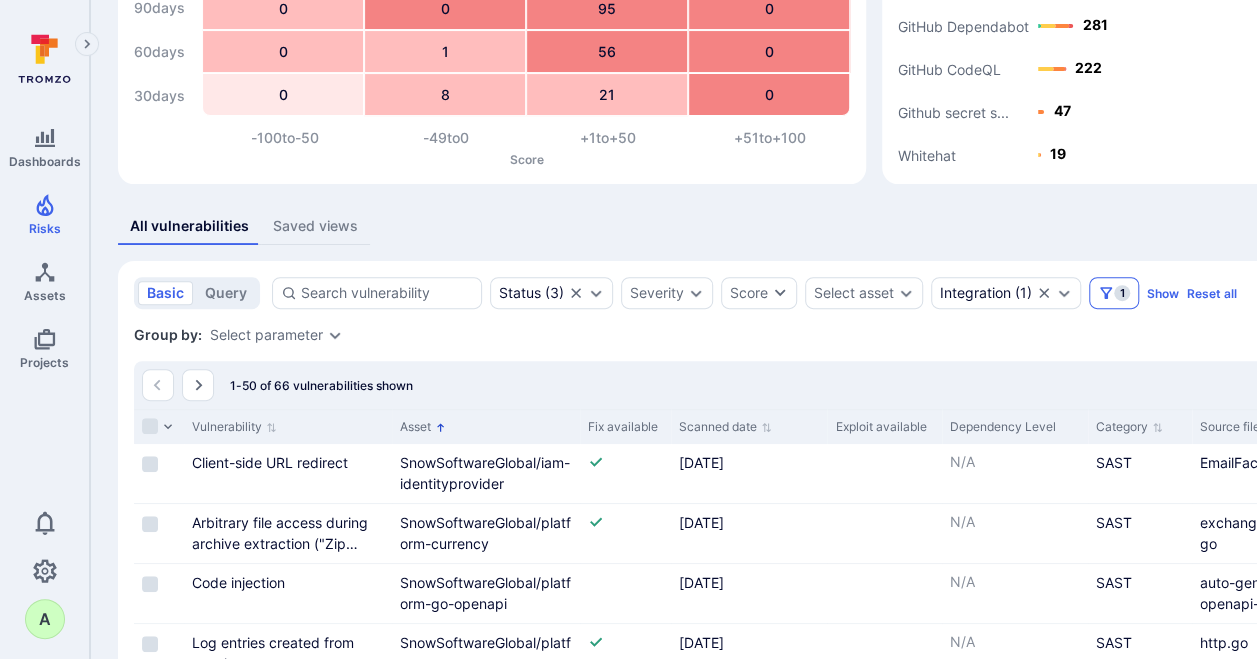 click 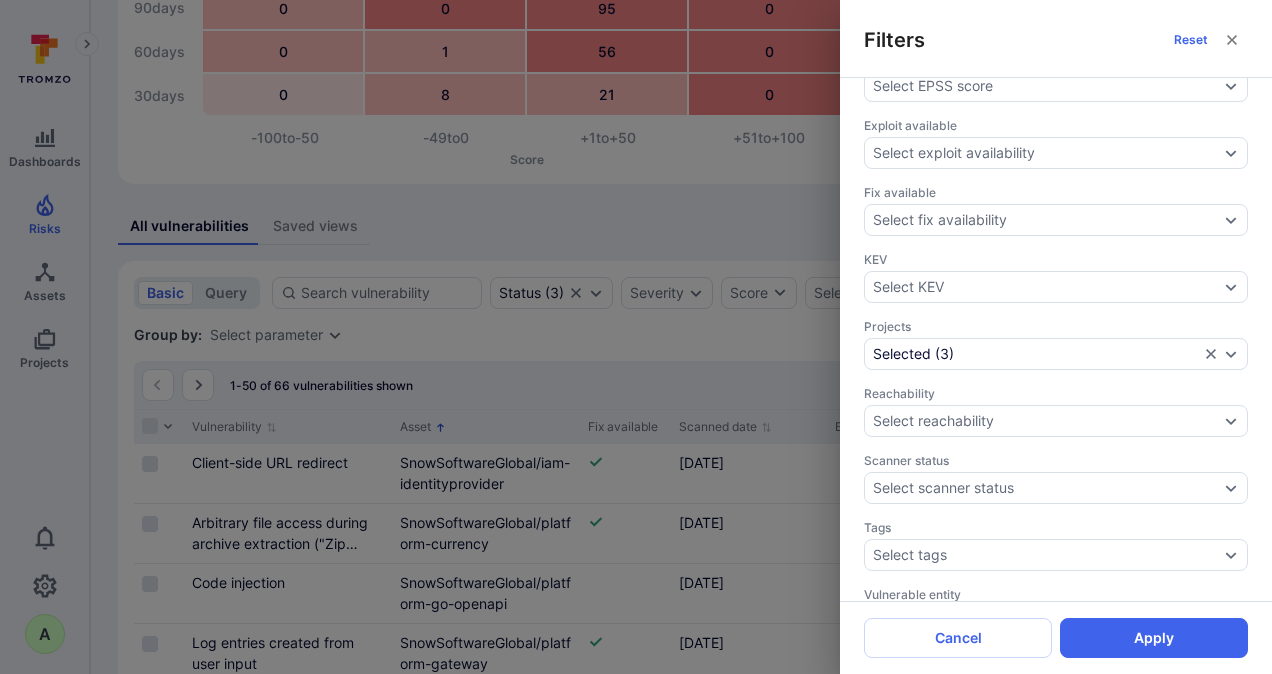 scroll, scrollTop: 668, scrollLeft: 0, axis: vertical 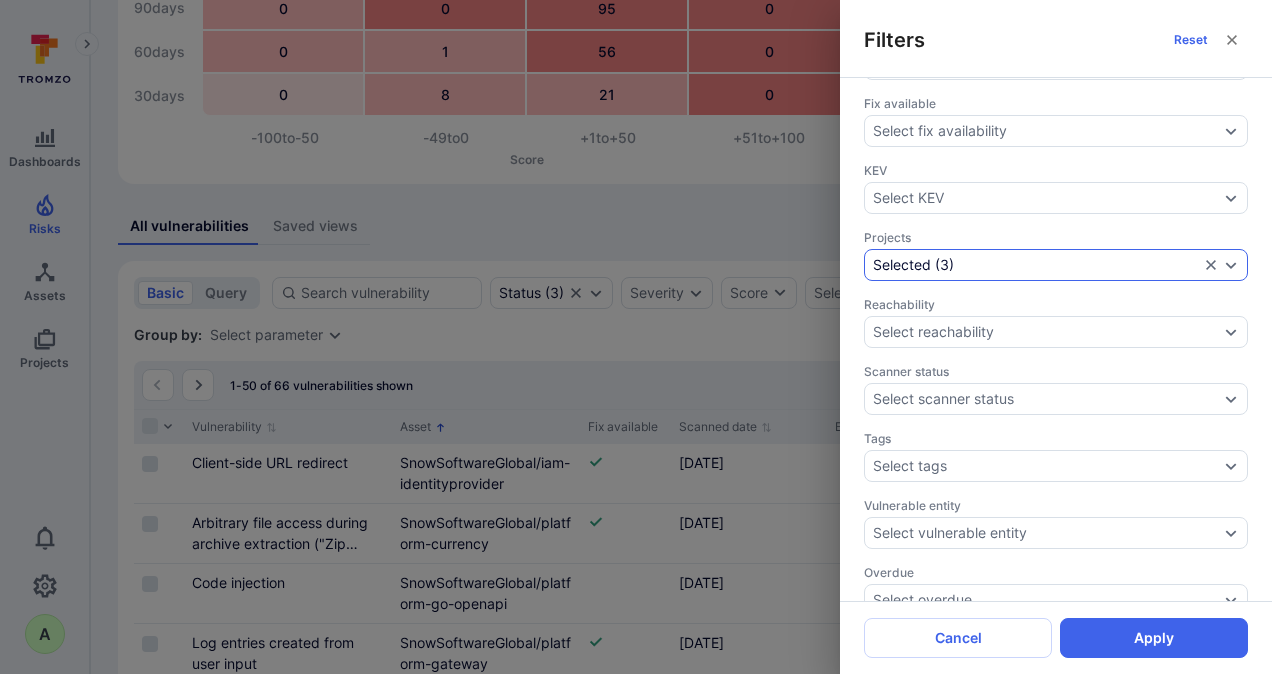 click 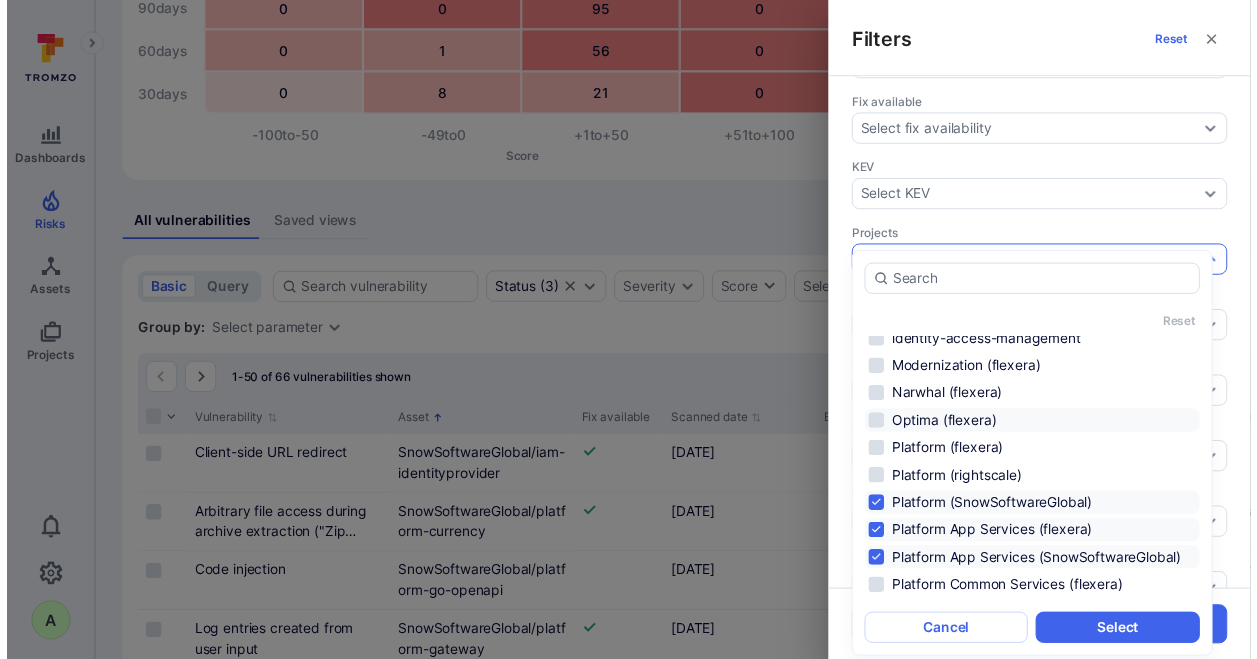 scroll, scrollTop: 1118, scrollLeft: 0, axis: vertical 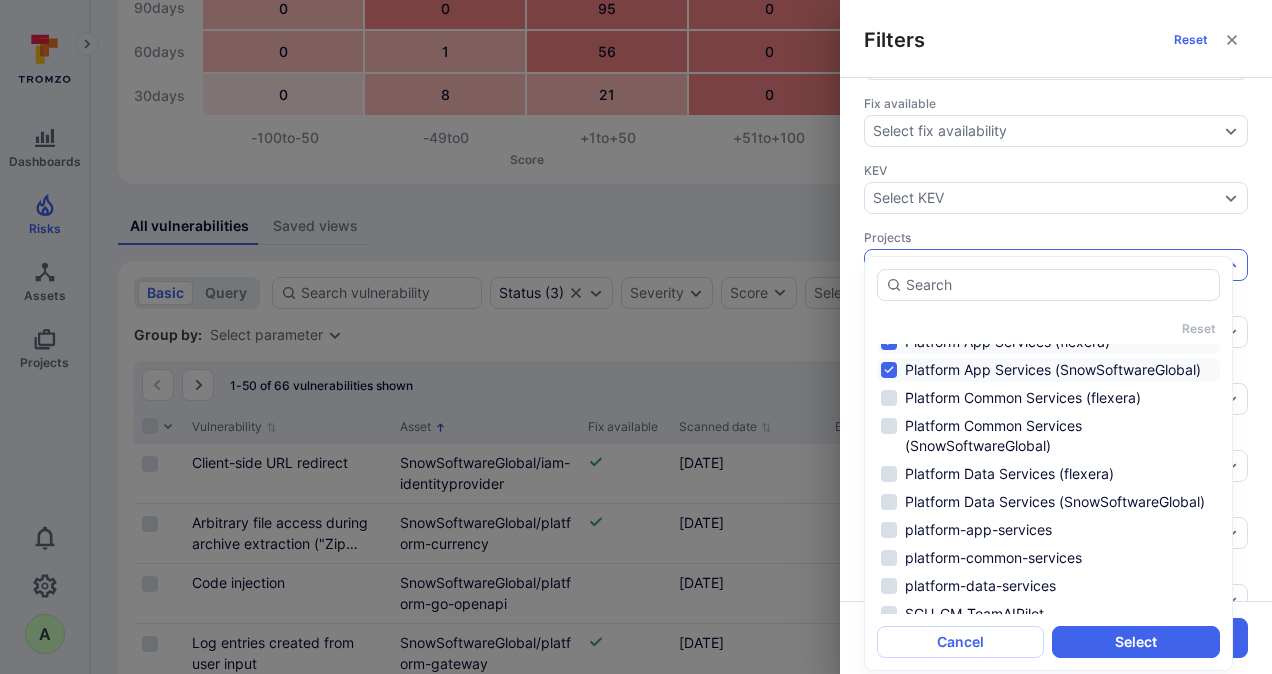 click on "Platform (SnowSoftwareGlobal)" at bounding box center (1048, 314) 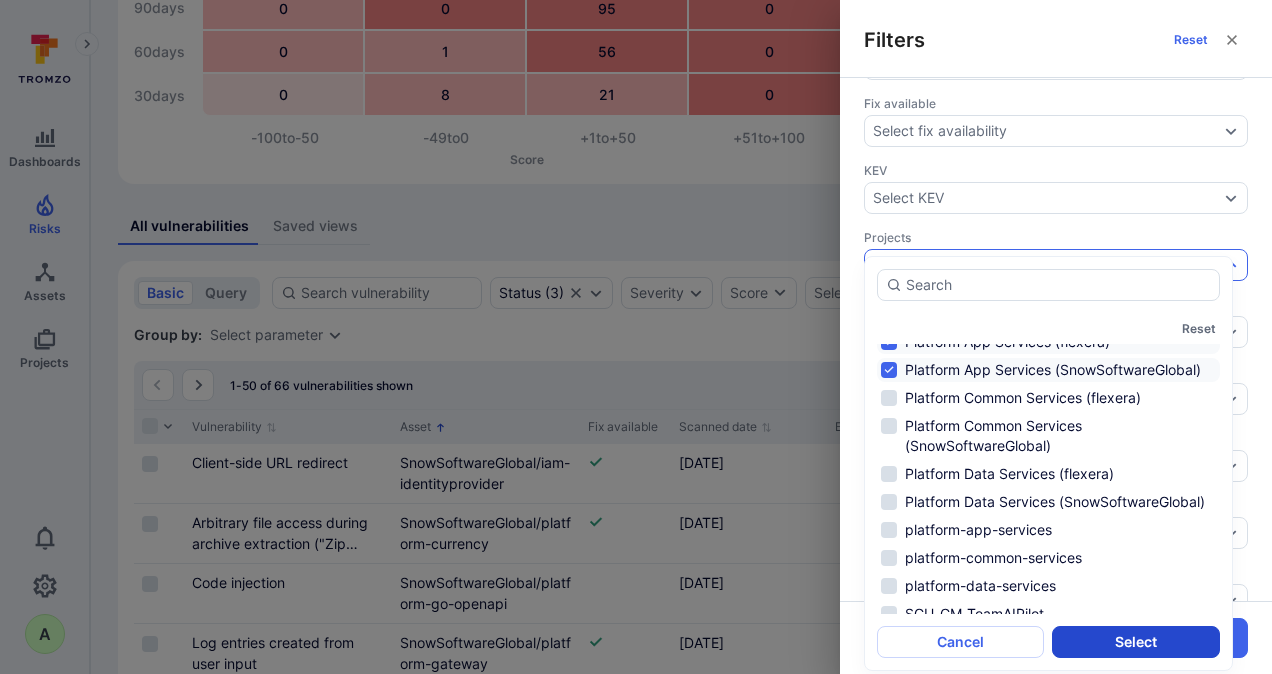 click on "Select" at bounding box center (1135, 642) 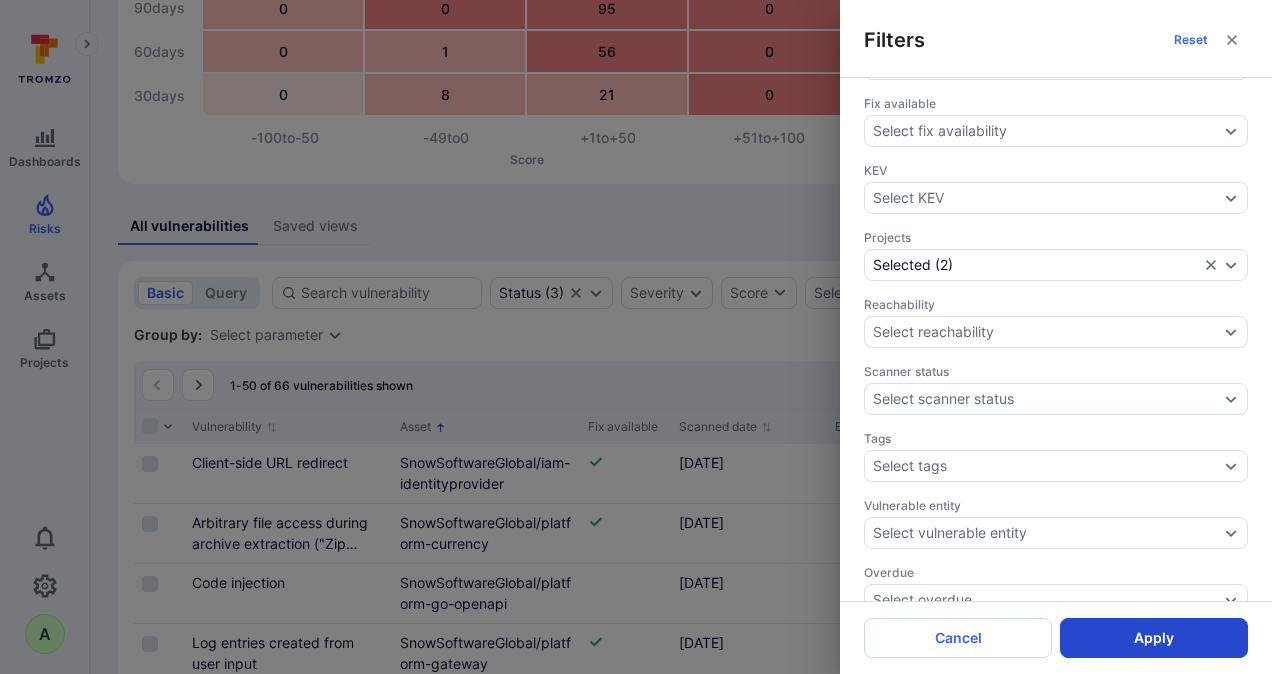 click on "Apply" at bounding box center (1154, 638) 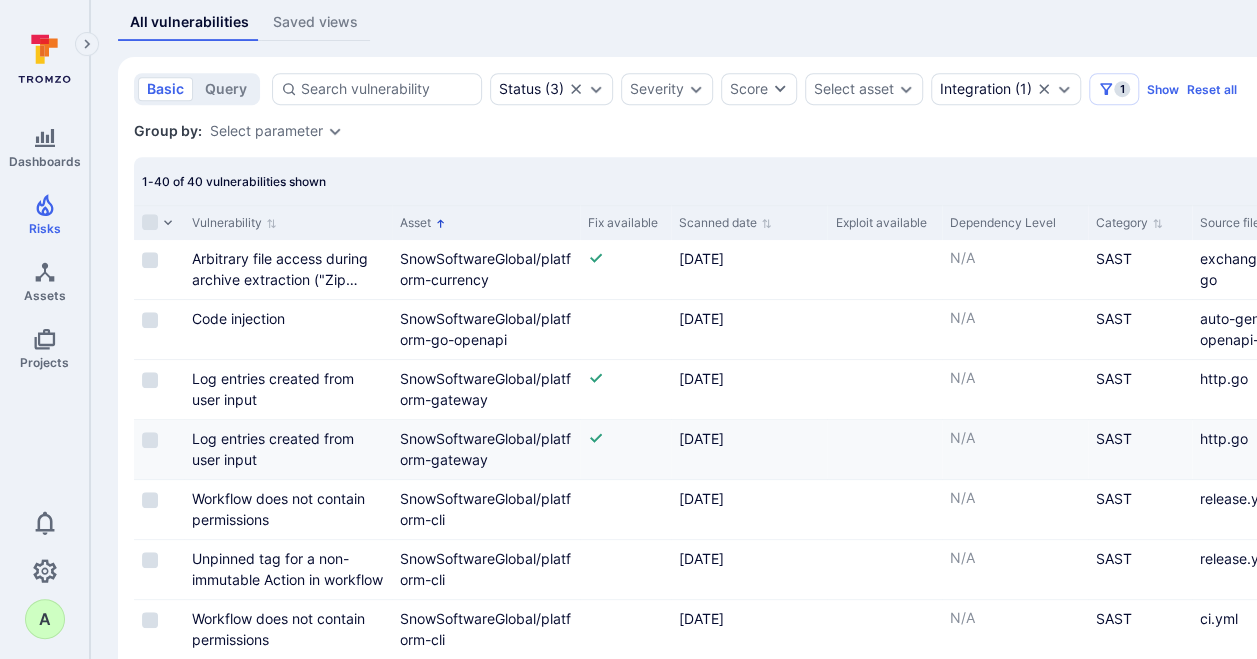 scroll, scrollTop: 500, scrollLeft: 0, axis: vertical 